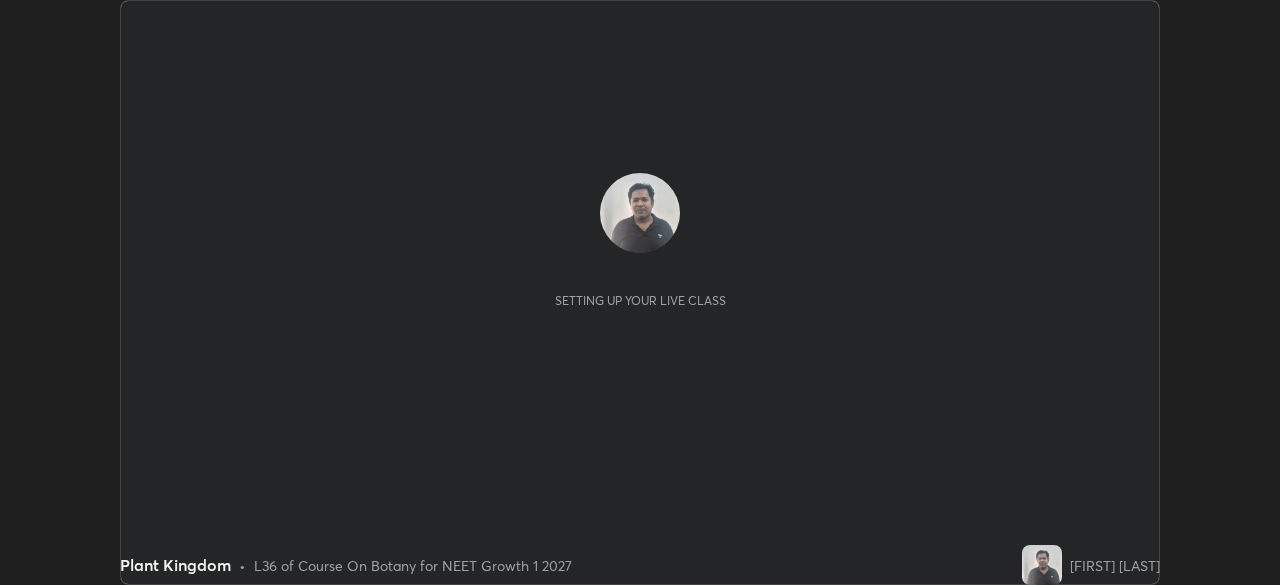 scroll, scrollTop: 0, scrollLeft: 0, axis: both 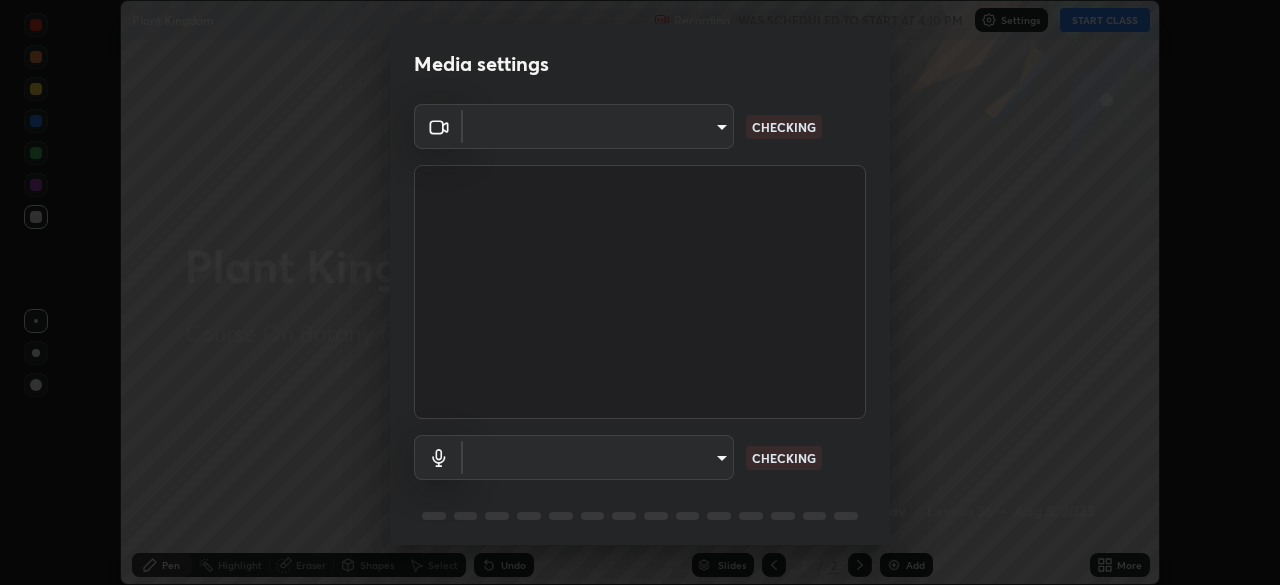 type on "72dbdc4cc3b3af6bca7f1e75d083a577e9752a5e240e0ef97287b3c987c4367e" 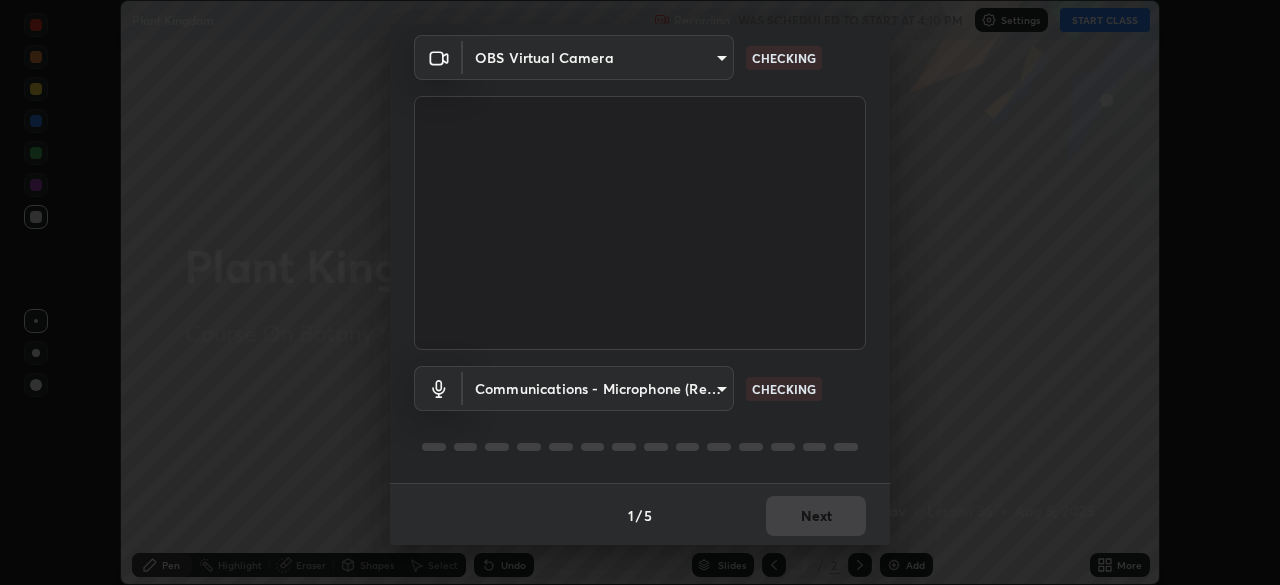 scroll, scrollTop: 65, scrollLeft: 0, axis: vertical 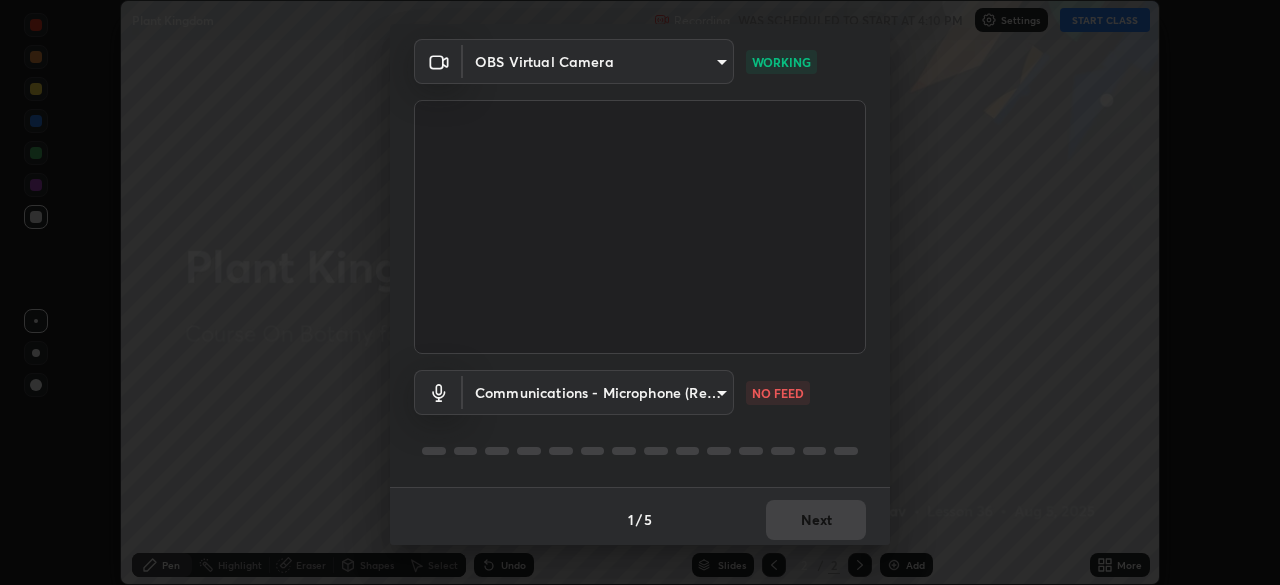 click on "Erase all Plant Kingdom Recording WAS SCHEDULED TO START AT 4:10 PM Settings START CLASS Setting up your live class Plant Kingdom • L36 of Course On Botany for NEET Growth 1 2027 [FIRST] [LAST] Pen Highlight Eraser Shapes Select Undo Slides 2 / 2 Add More No doubts shared Encourage your learners to ask a doubt for better clarity Report an issue Reason for reporting Buffering Chat not working Audio - Video sync issue Educator video quality low ​ Attach an image Report Media settings OBS Virtual Camera 72dbdc4cc3b3af6bca7f1e75d083a577e9752a5e240e0ef97287b3c987c4367e WORKING Communications - Microphone (Realtek High Definition Audio) communications NO FEED 1 / 5 Next" at bounding box center [640, 292] 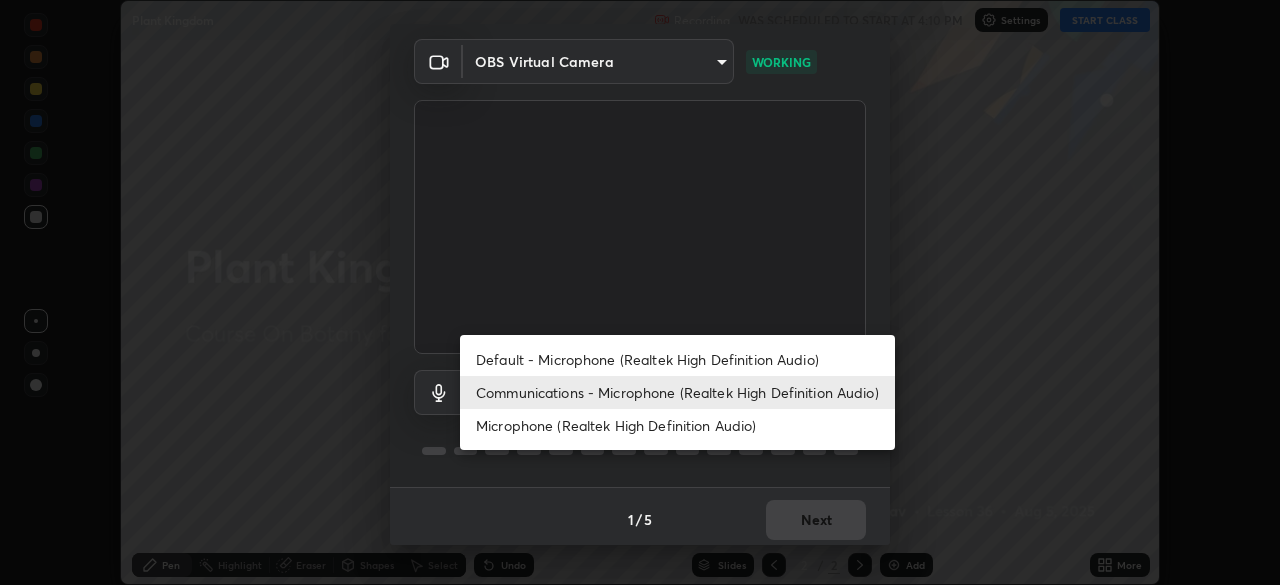 click on "Default - Microphone (Realtek High Definition Audio)" at bounding box center [677, 359] 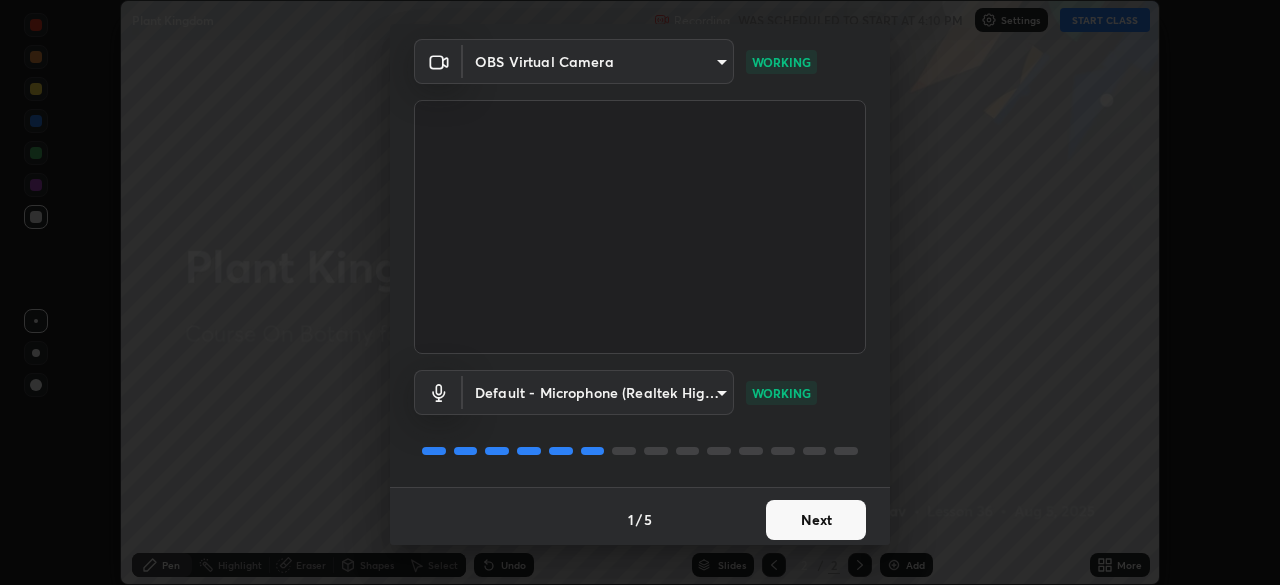 click on "Next" at bounding box center (816, 520) 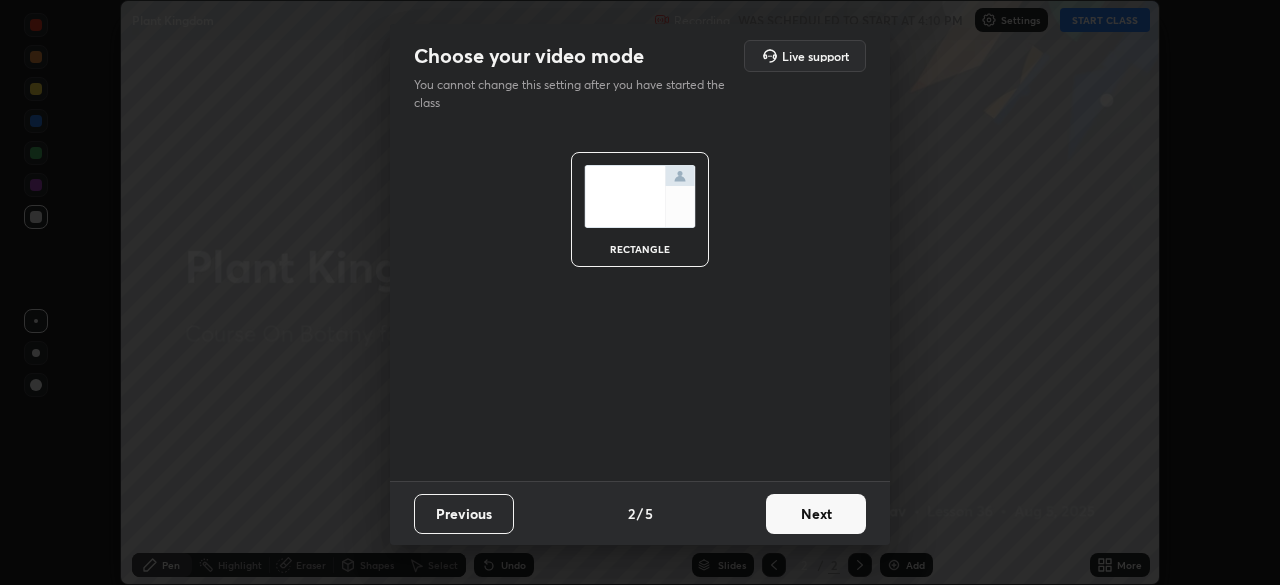 scroll, scrollTop: 0, scrollLeft: 0, axis: both 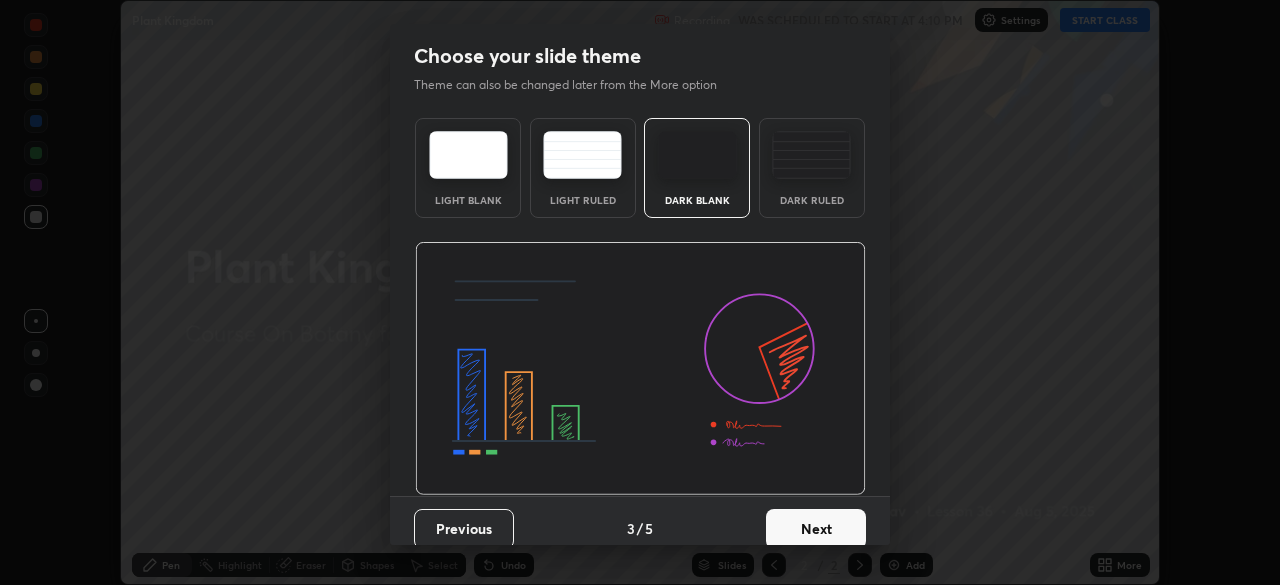 click on "Next" at bounding box center (816, 529) 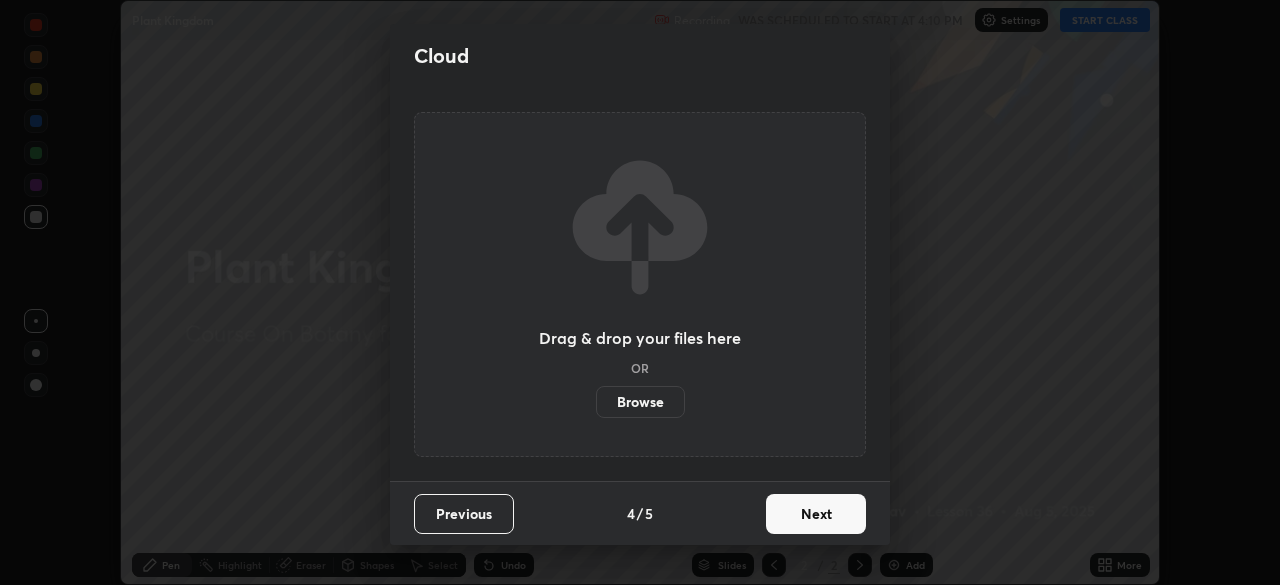 click on "Next" at bounding box center (816, 514) 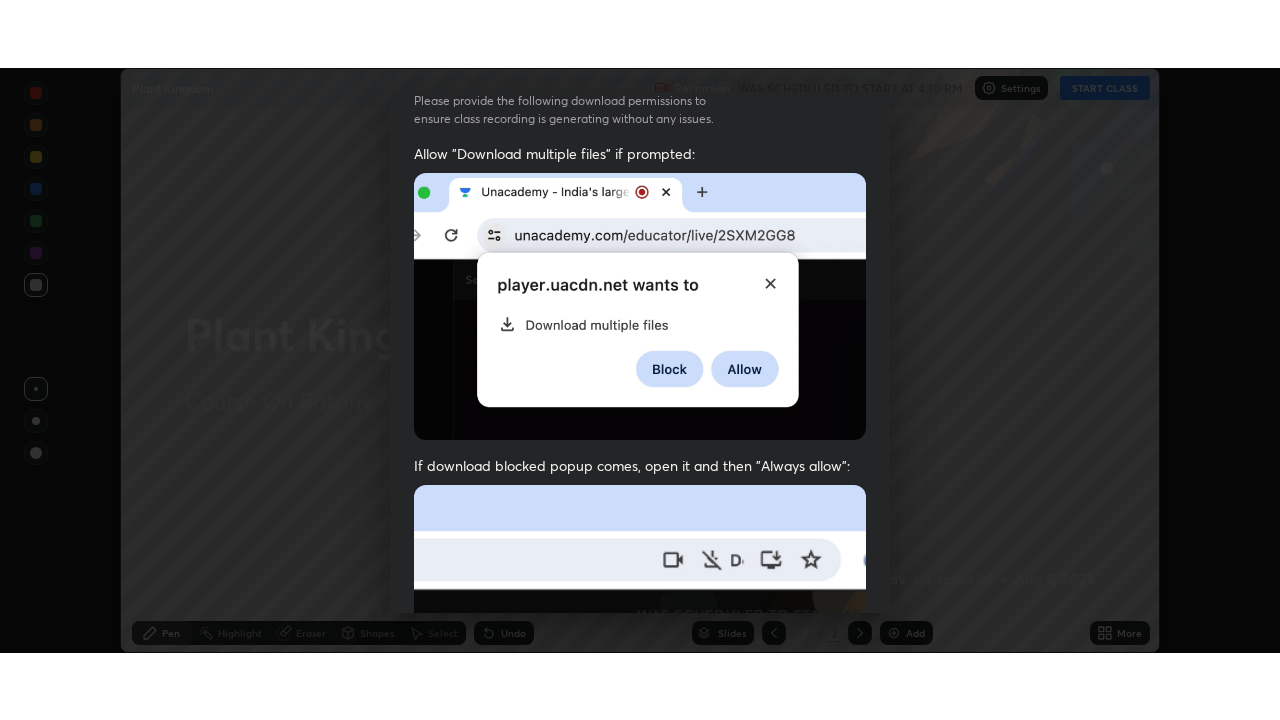 scroll, scrollTop: 479, scrollLeft: 0, axis: vertical 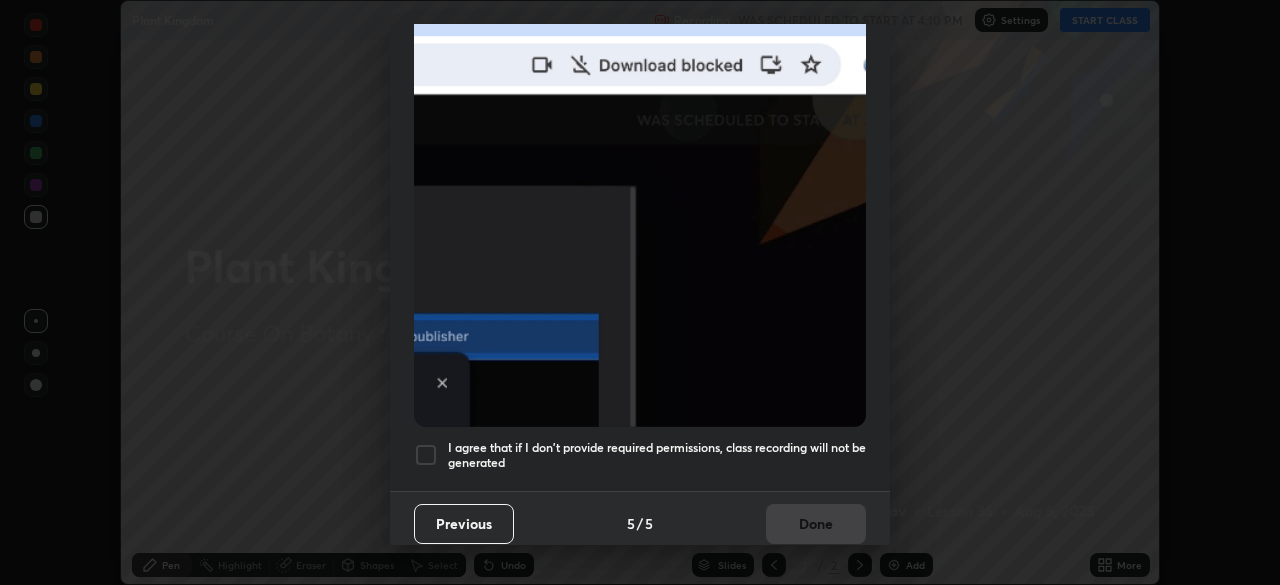 click on "I agree that if I don't provide required permissions, class recording will not be generated" at bounding box center (657, 455) 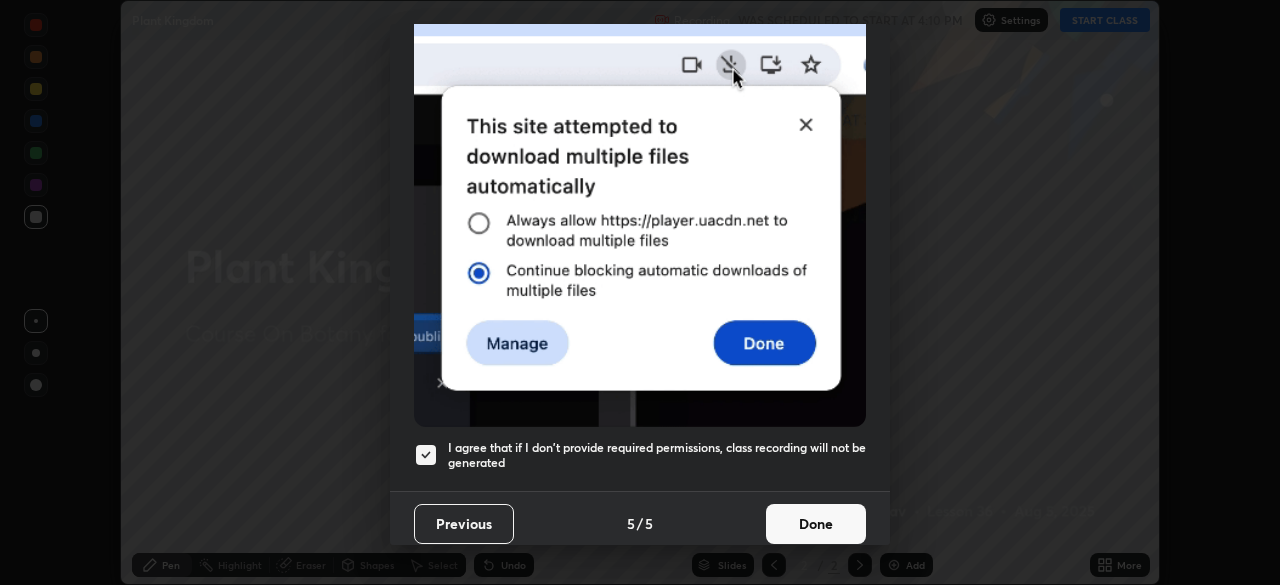 click on "Done" at bounding box center (816, 524) 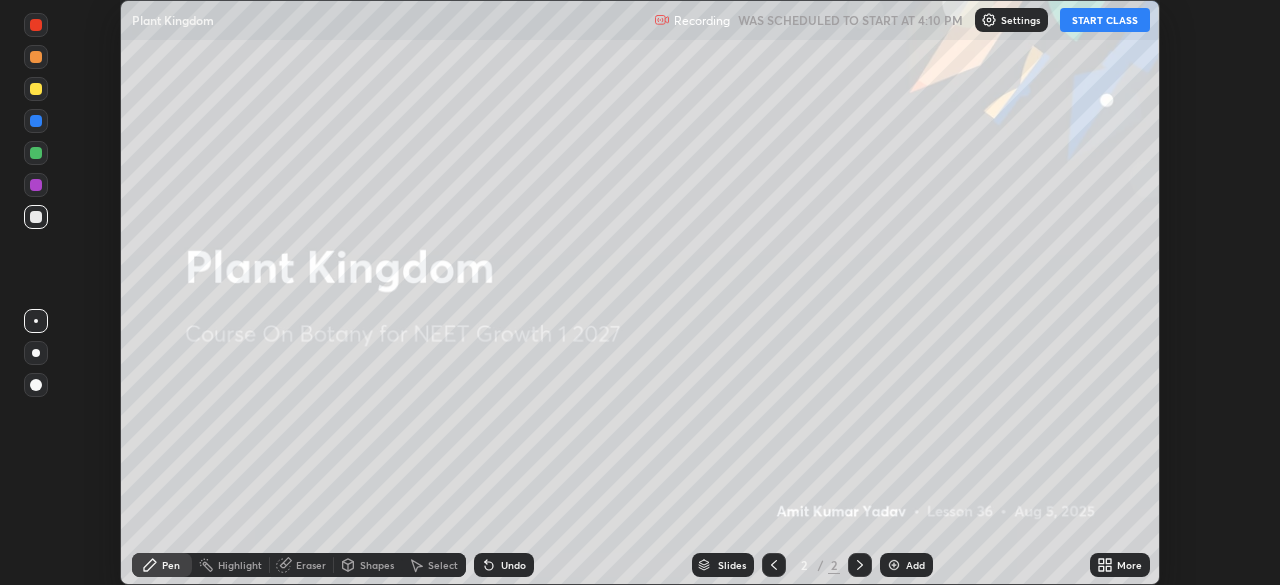 click on "START CLASS" at bounding box center (1105, 20) 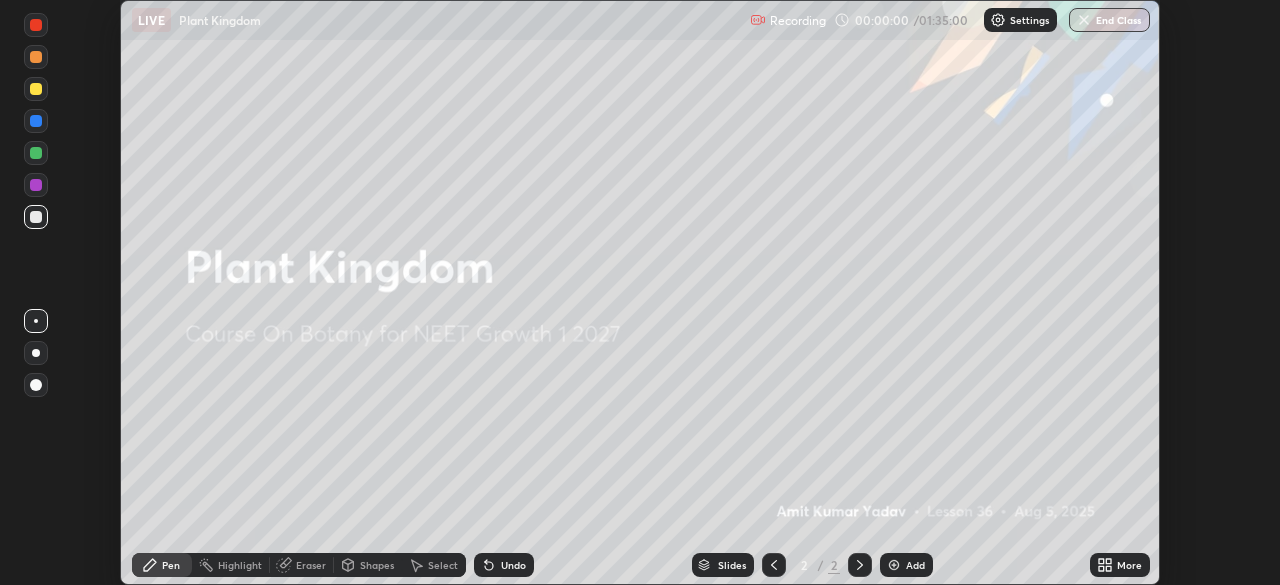 click on "More" at bounding box center (1120, 565) 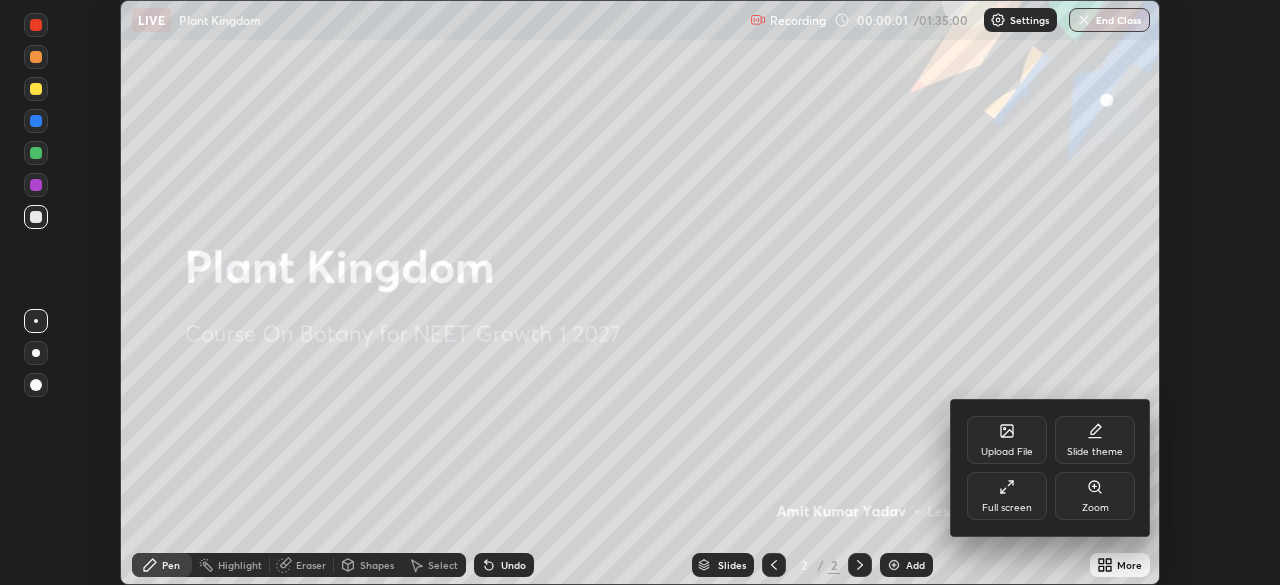 click on "Full screen" at bounding box center [1007, 496] 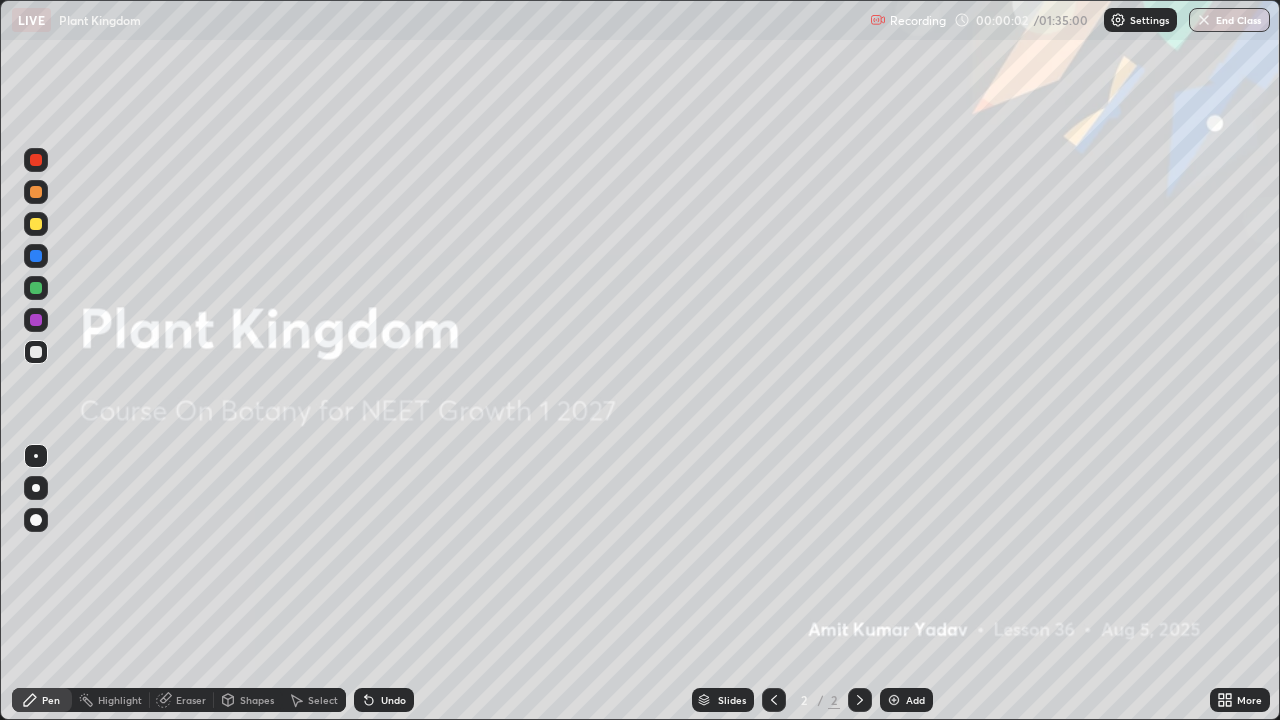 scroll, scrollTop: 99280, scrollLeft: 98720, axis: both 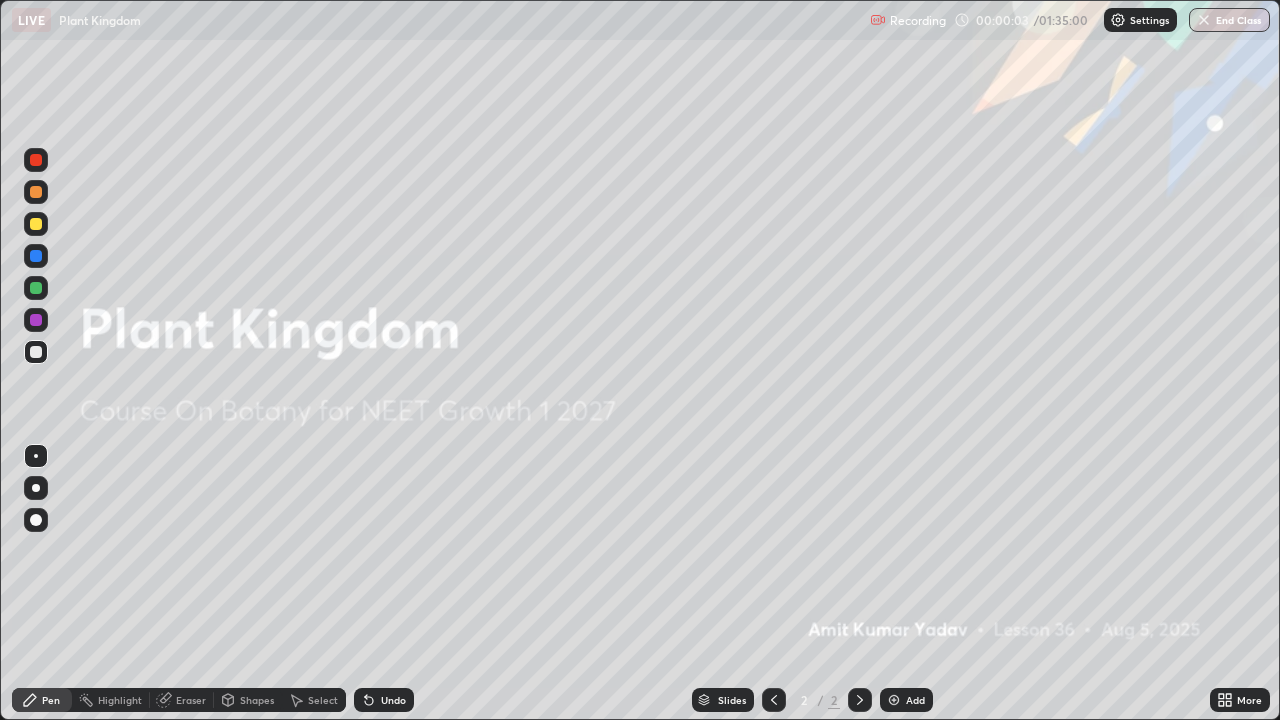 click on "Add" at bounding box center (915, 700) 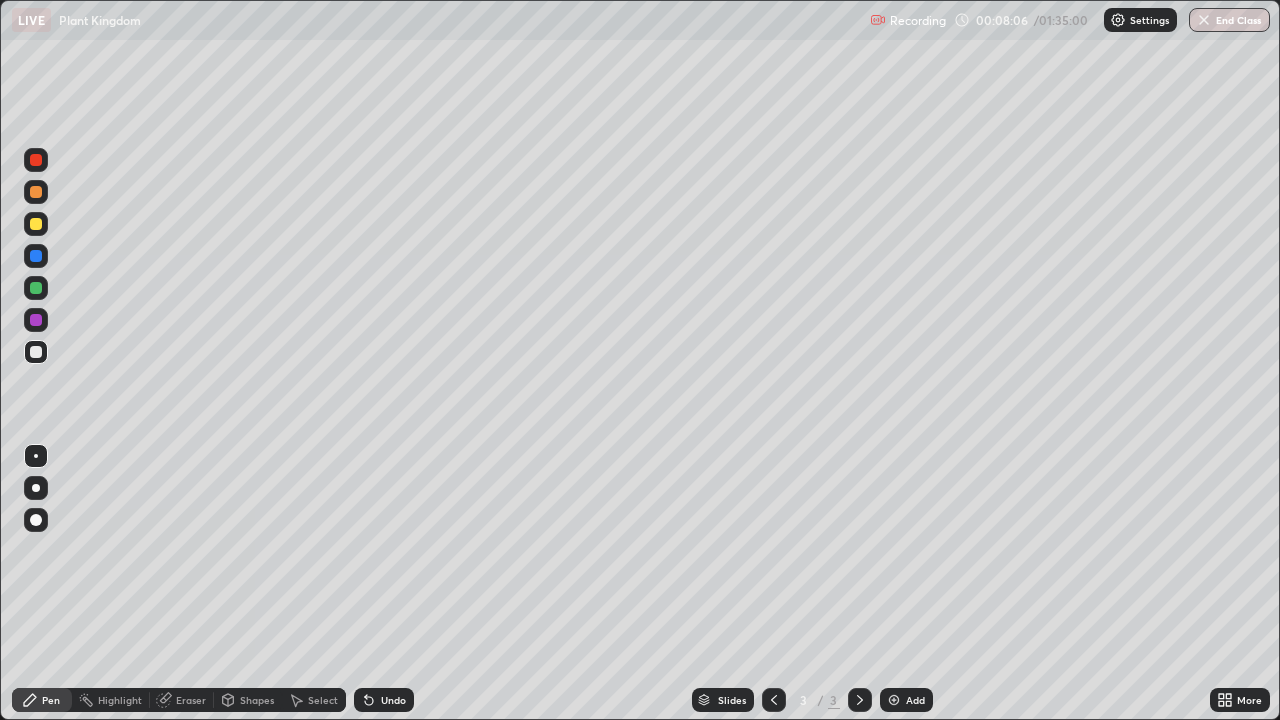 click on "Setting up your live class" at bounding box center [640, 360] 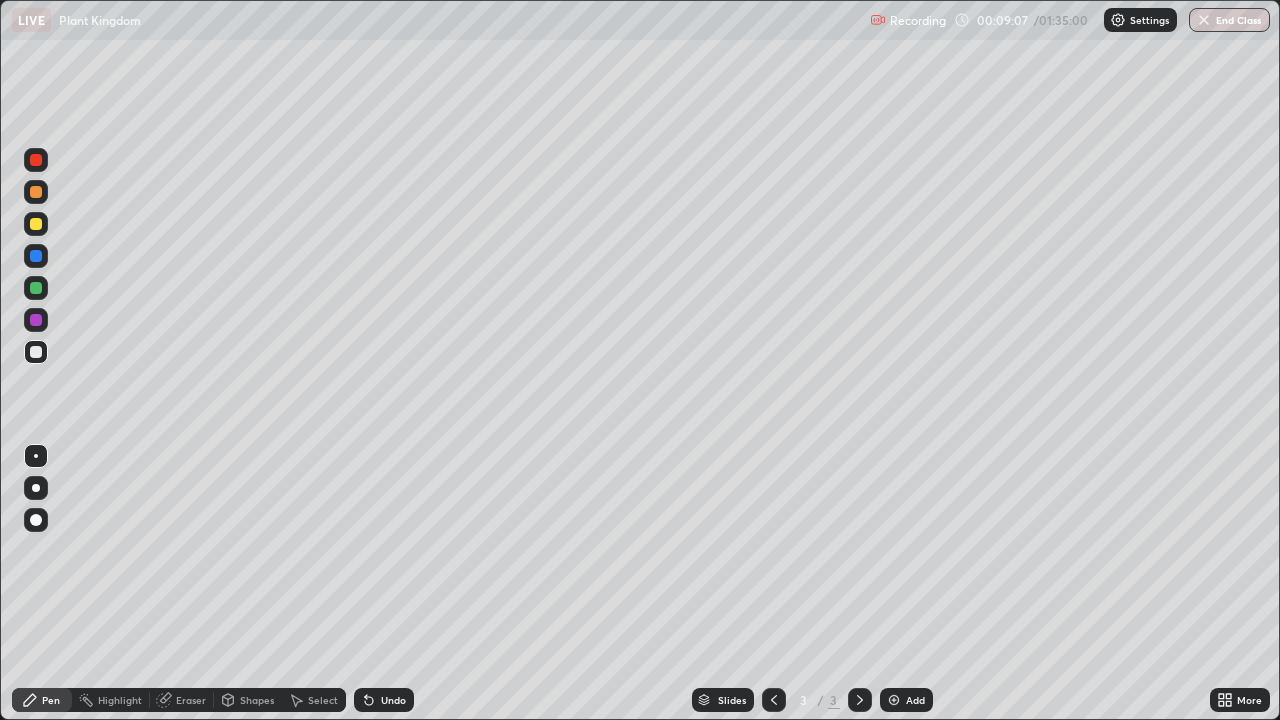 click on "Undo" at bounding box center (393, 700) 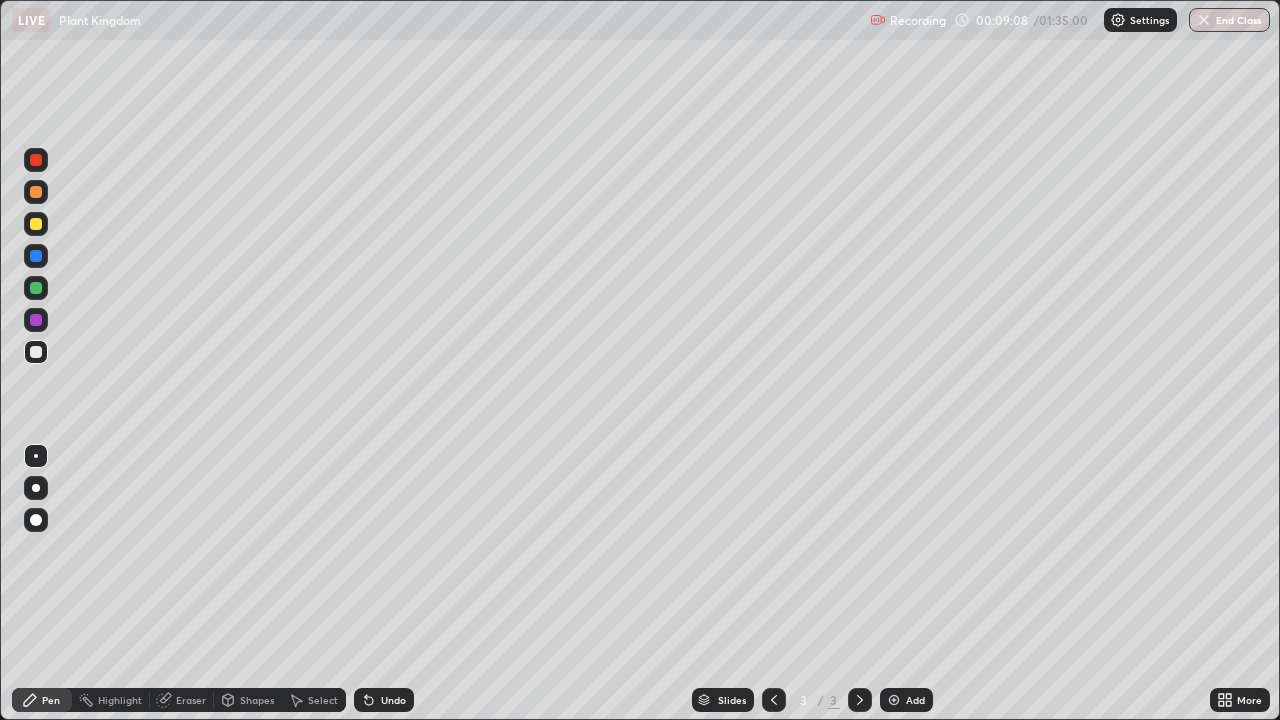 click on "Undo" at bounding box center (384, 700) 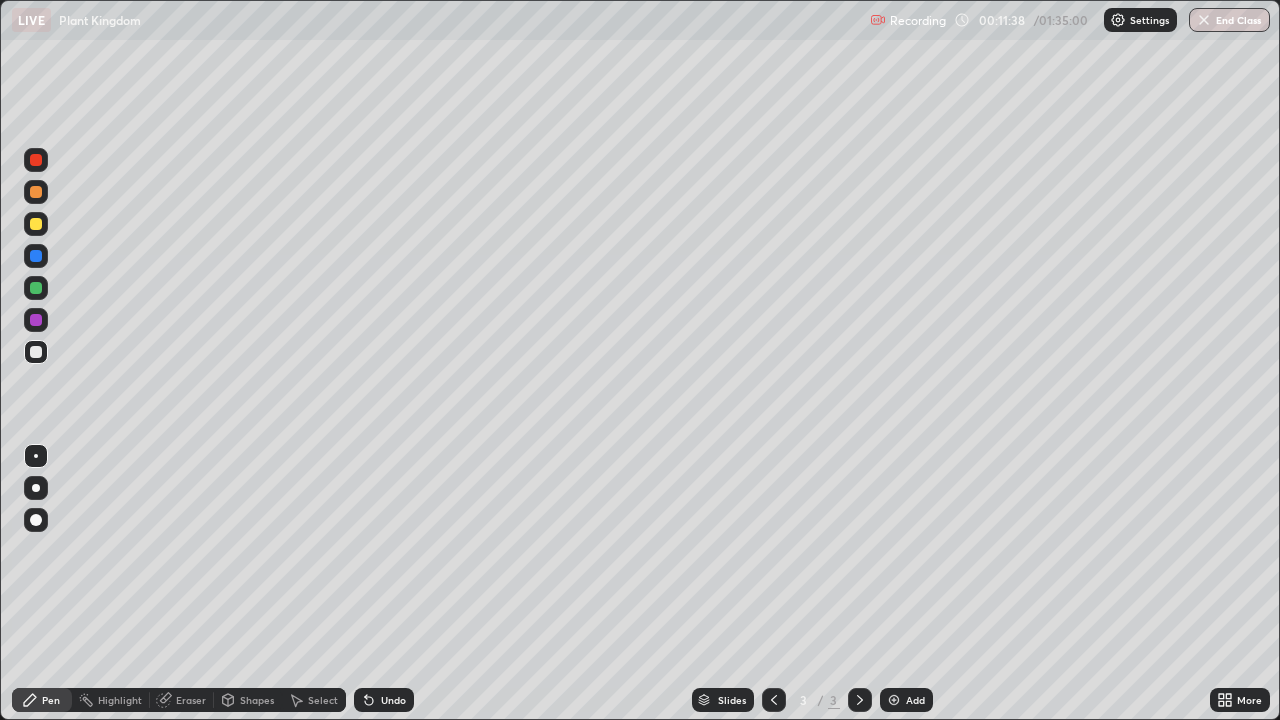 click on "Undo" at bounding box center [393, 700] 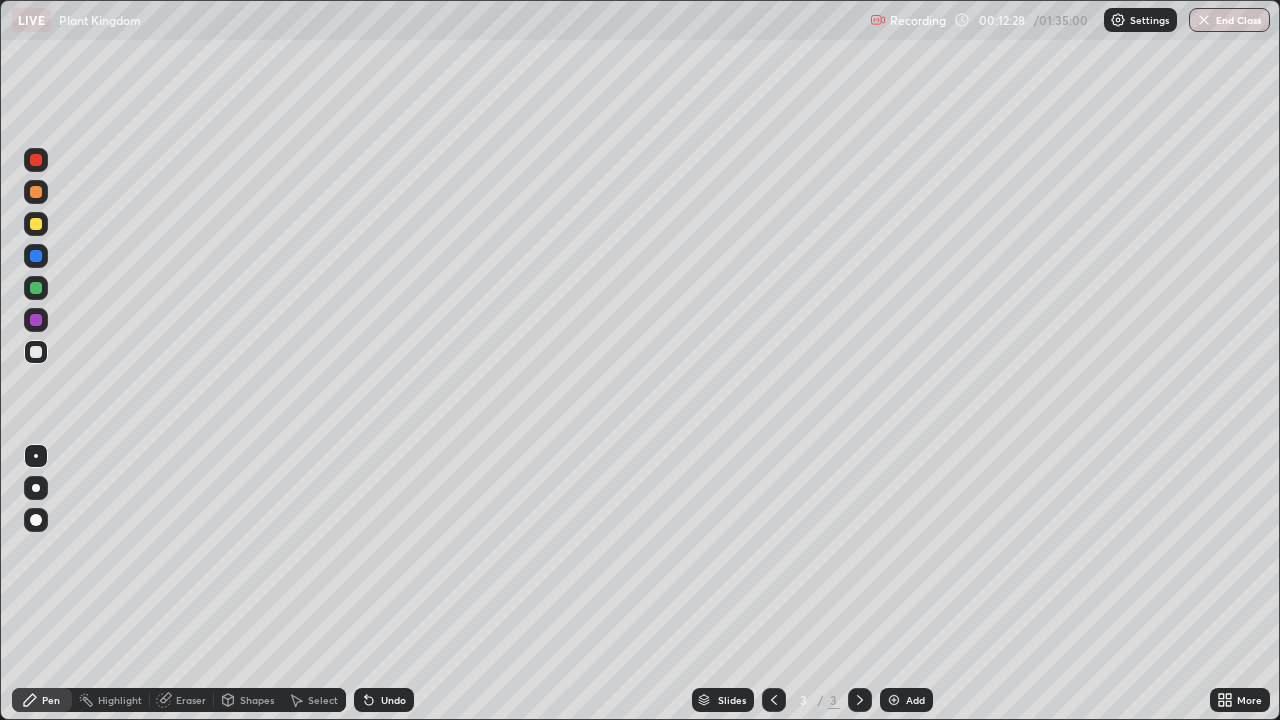 click on "Undo" at bounding box center [384, 700] 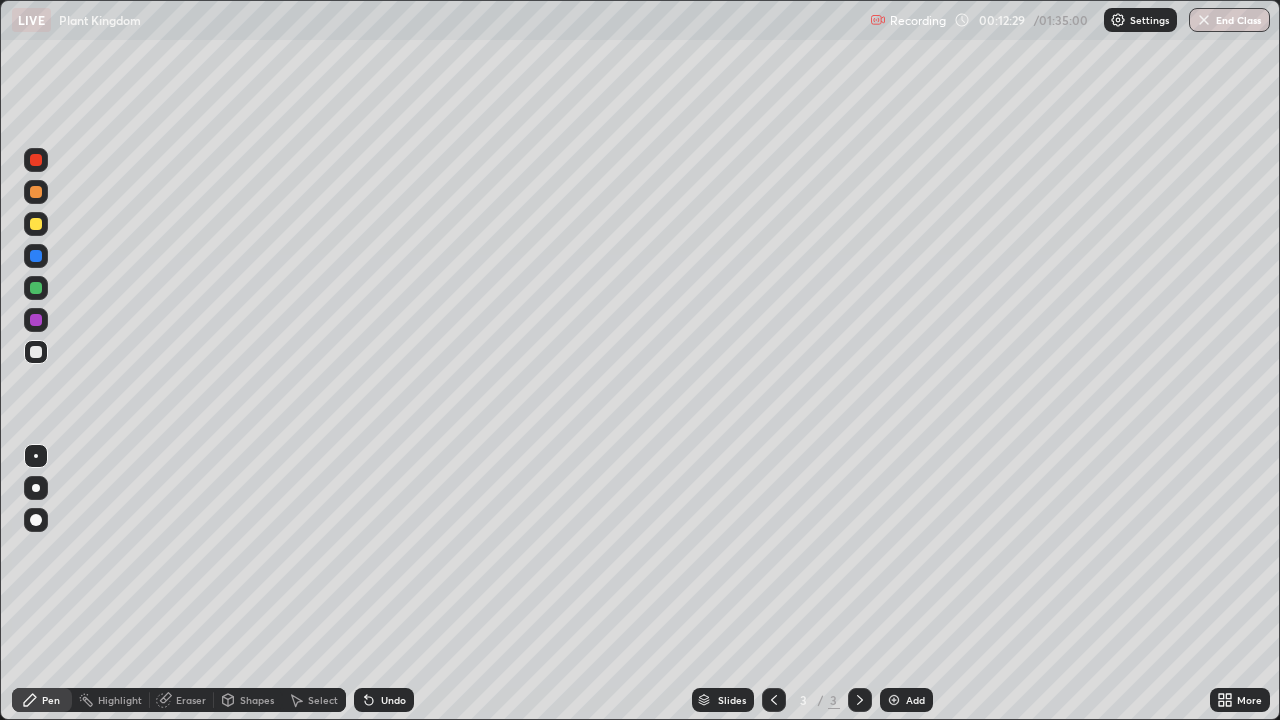 click on "Undo" at bounding box center [393, 700] 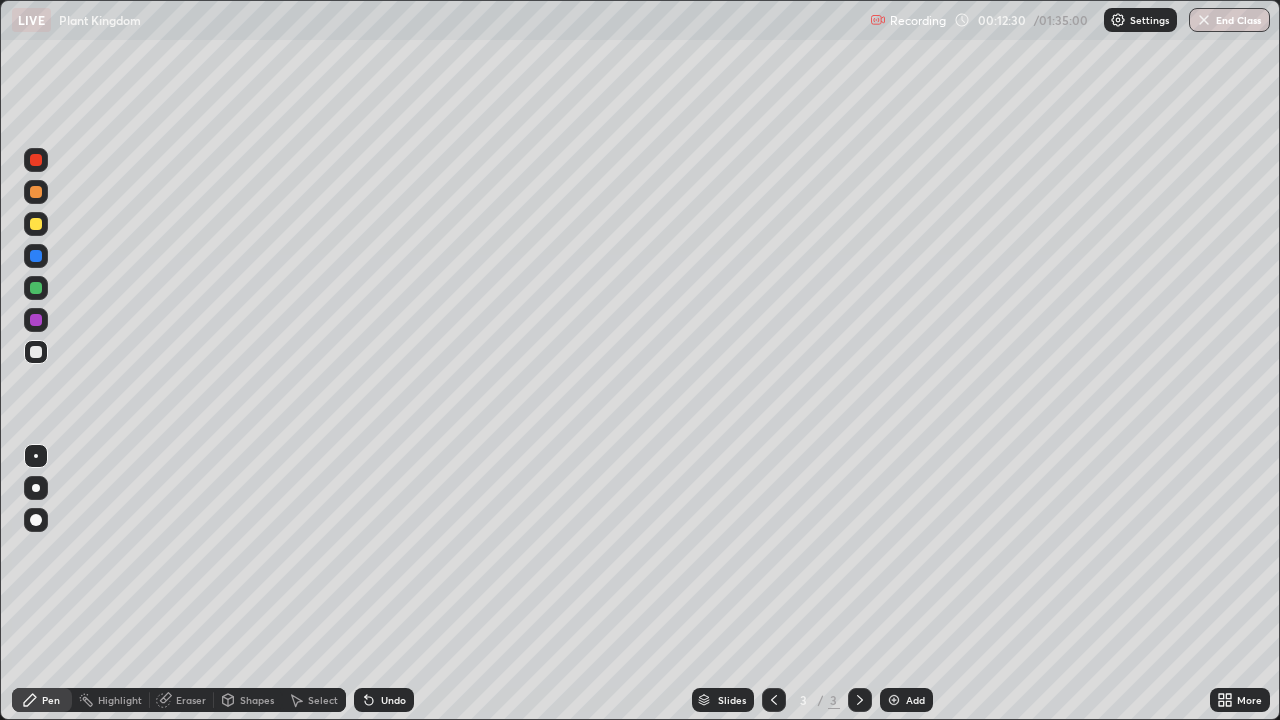 click on "Undo" at bounding box center (393, 700) 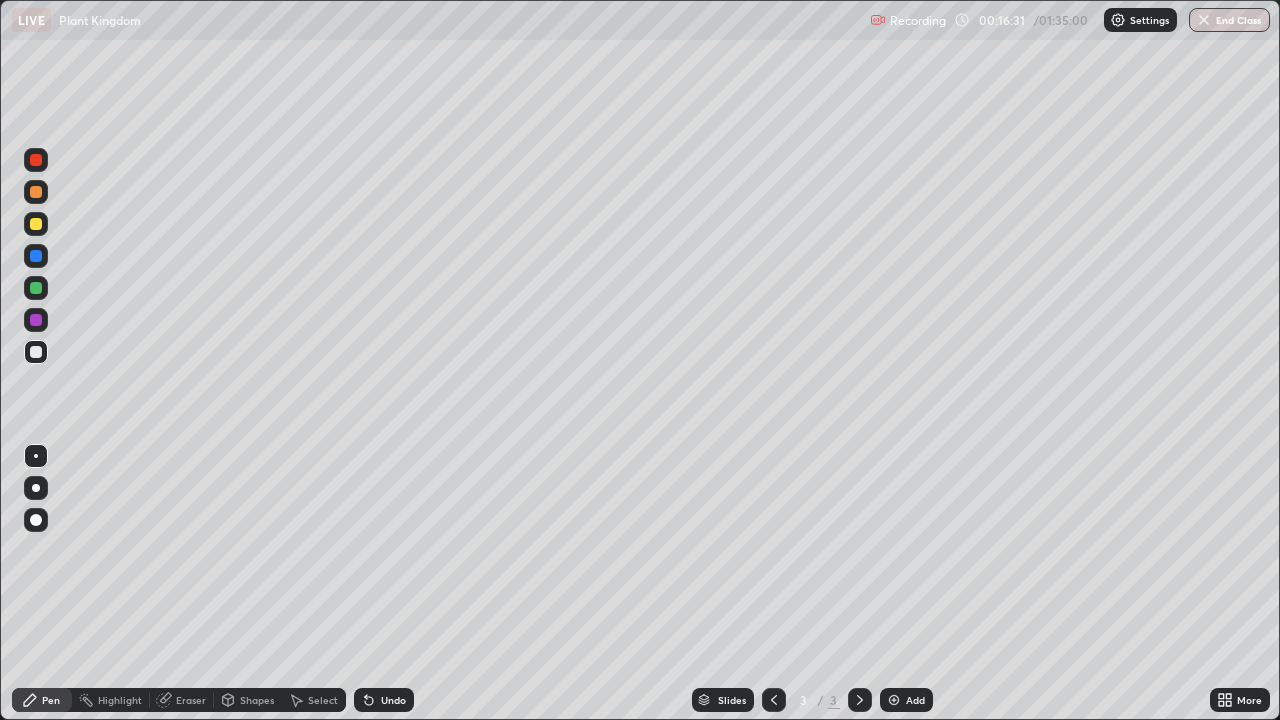 click on "Add" at bounding box center (906, 700) 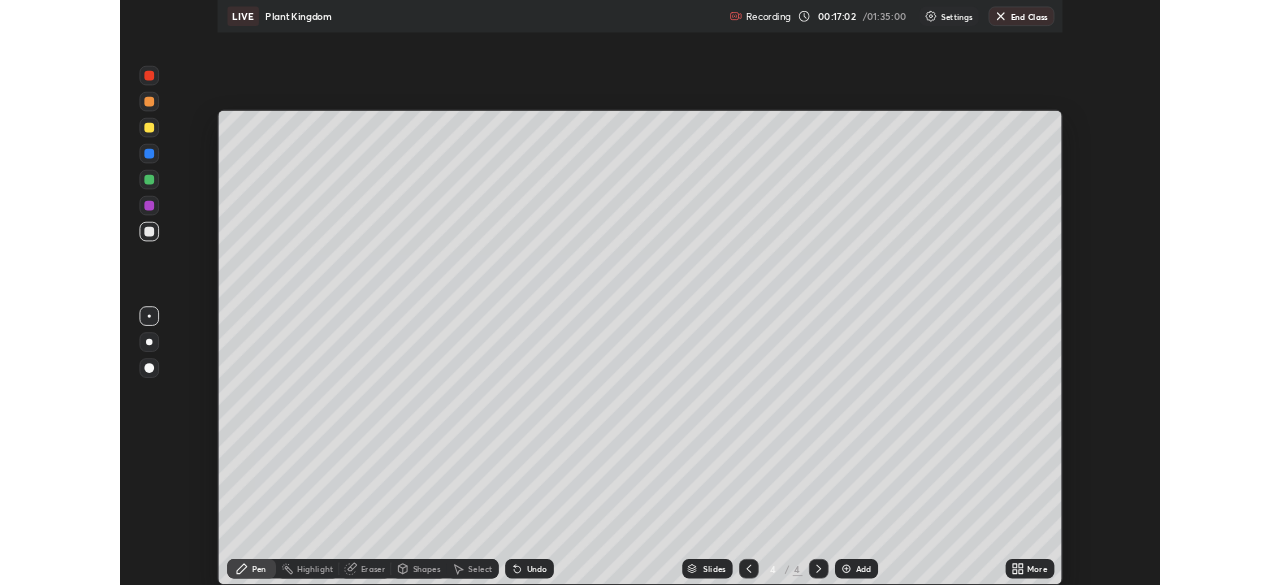 scroll, scrollTop: 585, scrollLeft: 1280, axis: both 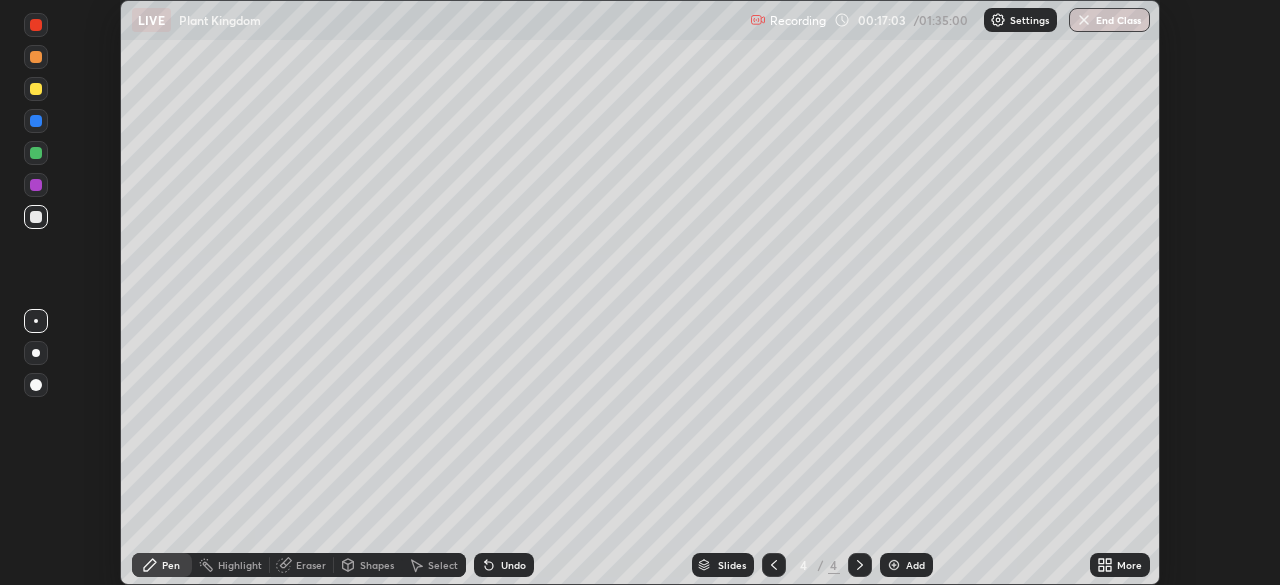 click 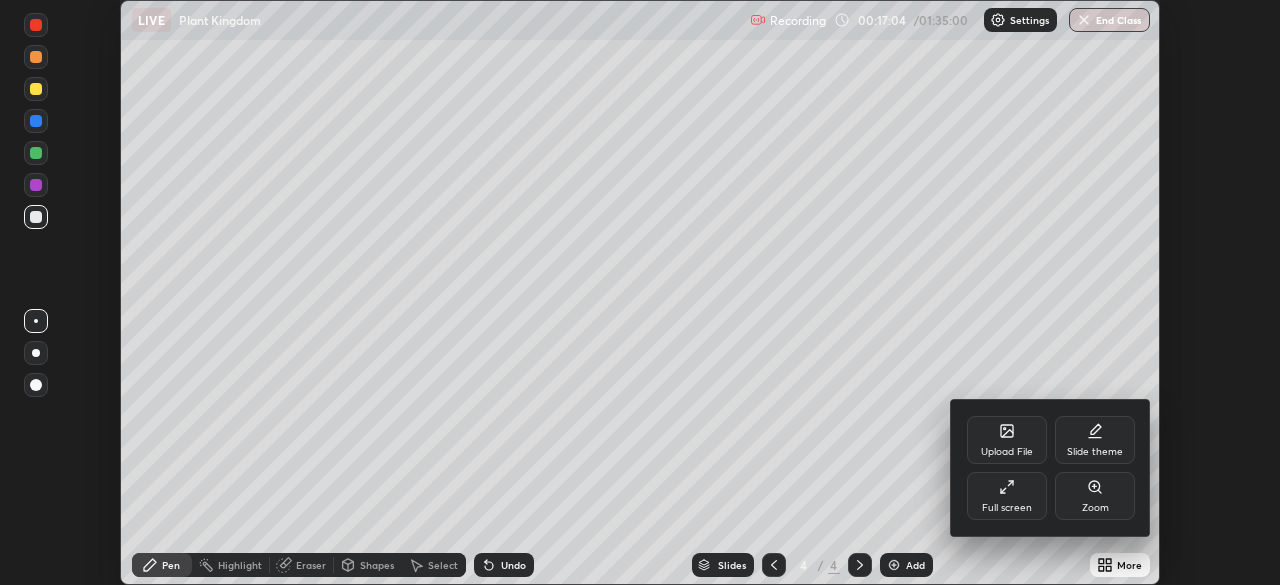 click on "Full screen" at bounding box center [1007, 496] 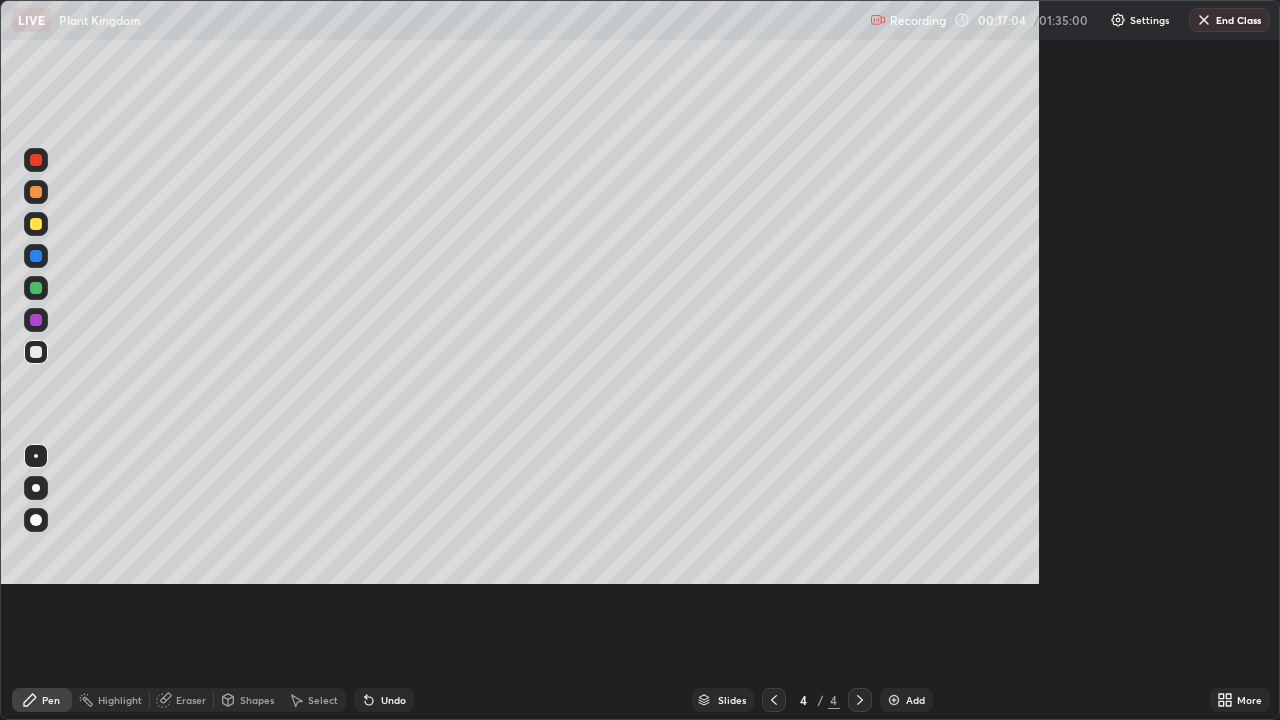 scroll, scrollTop: 99280, scrollLeft: 98720, axis: both 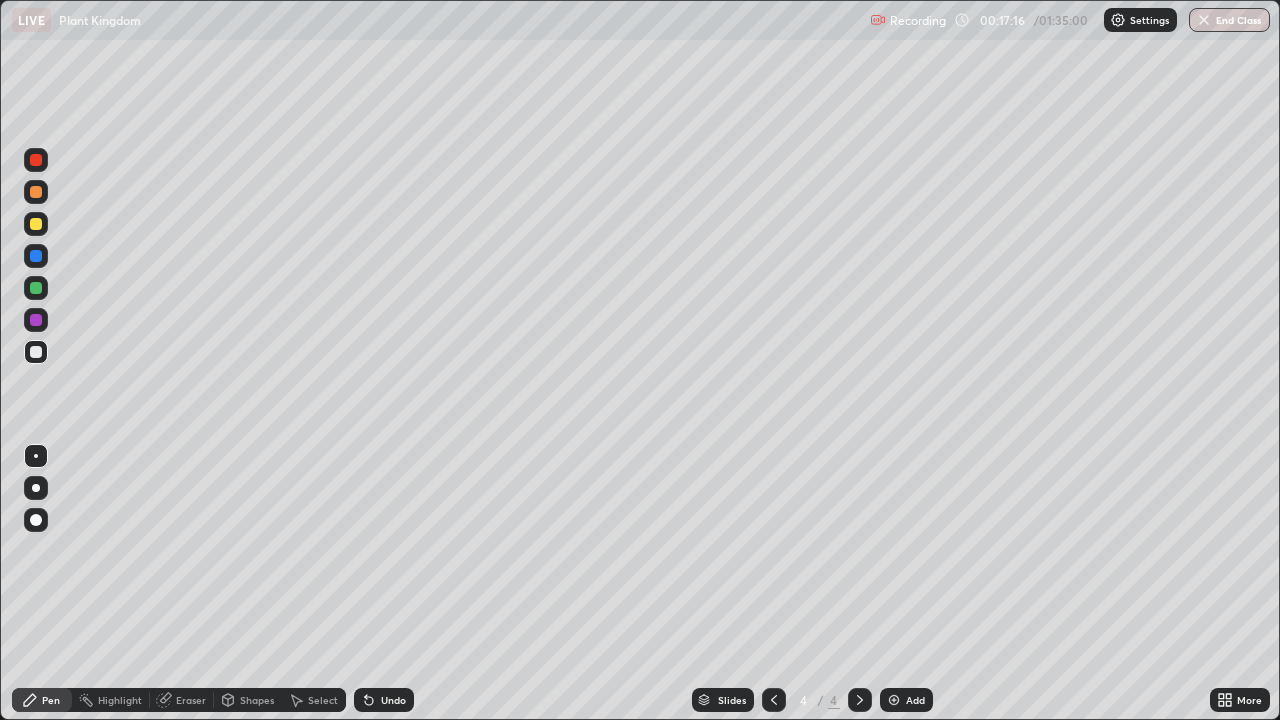 click on "Undo" at bounding box center [393, 700] 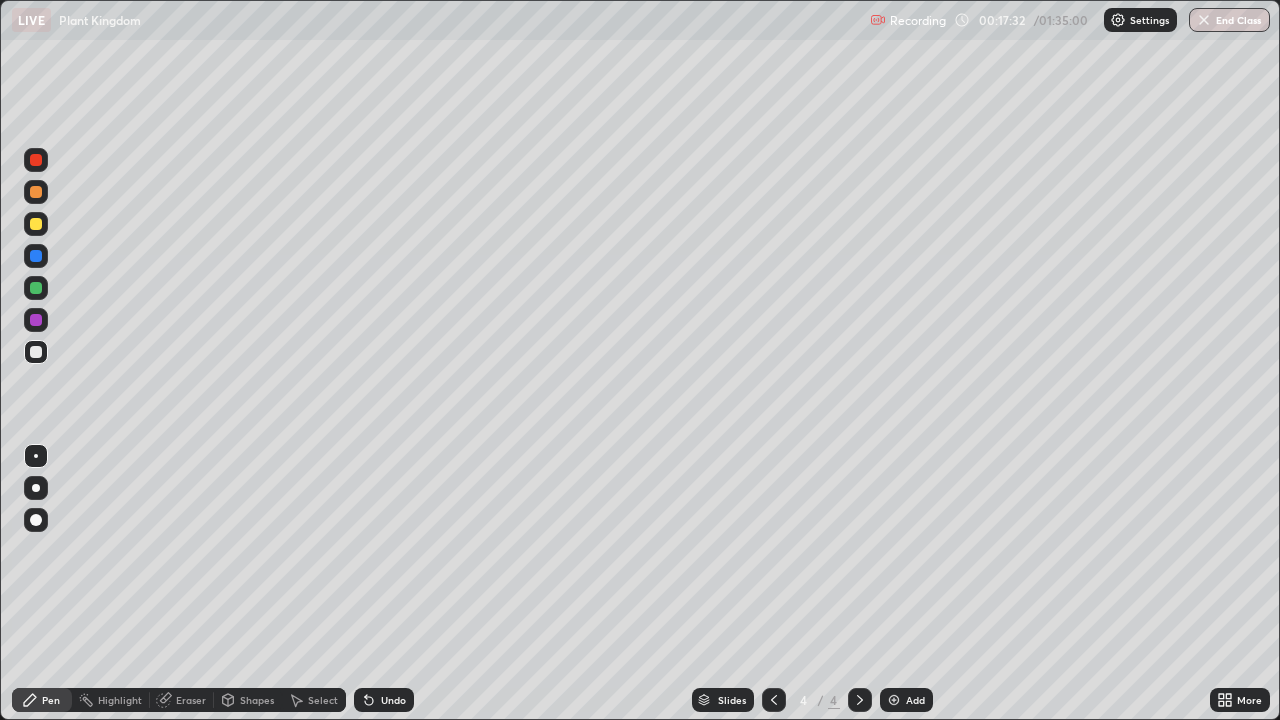 click on "Undo" at bounding box center [384, 700] 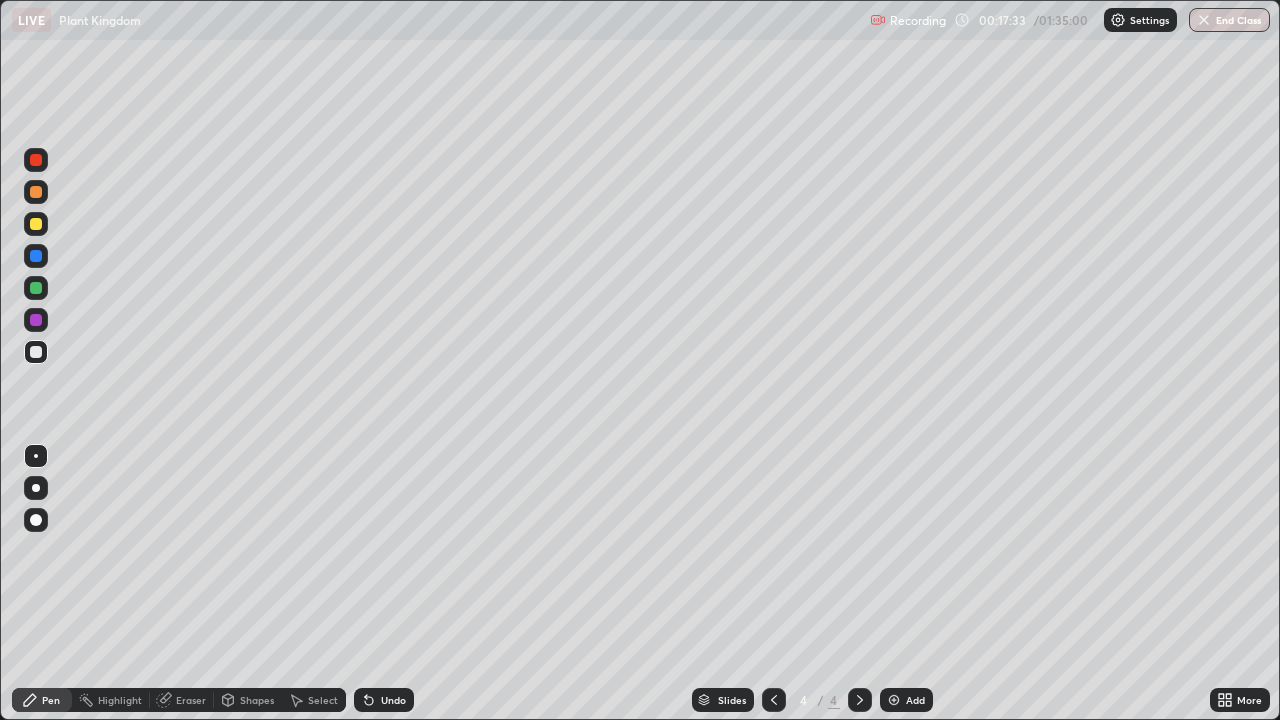click on "Undo" at bounding box center (393, 700) 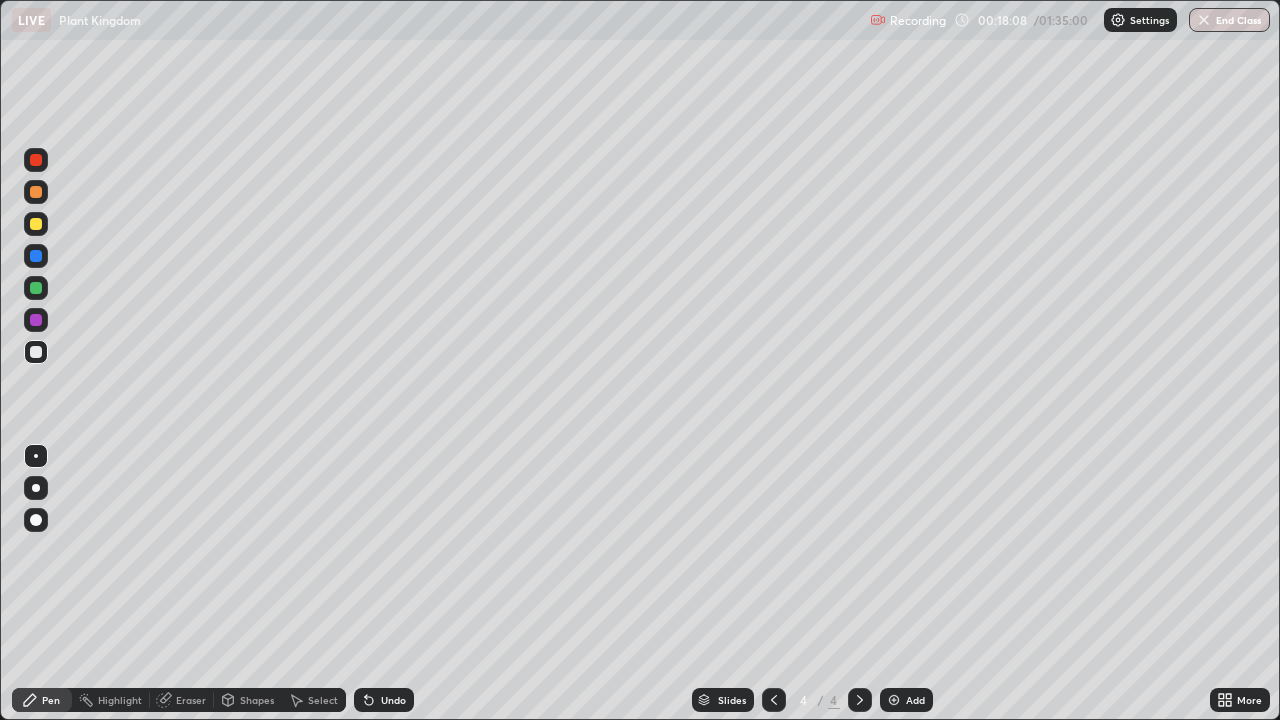 click on "Undo" at bounding box center (384, 700) 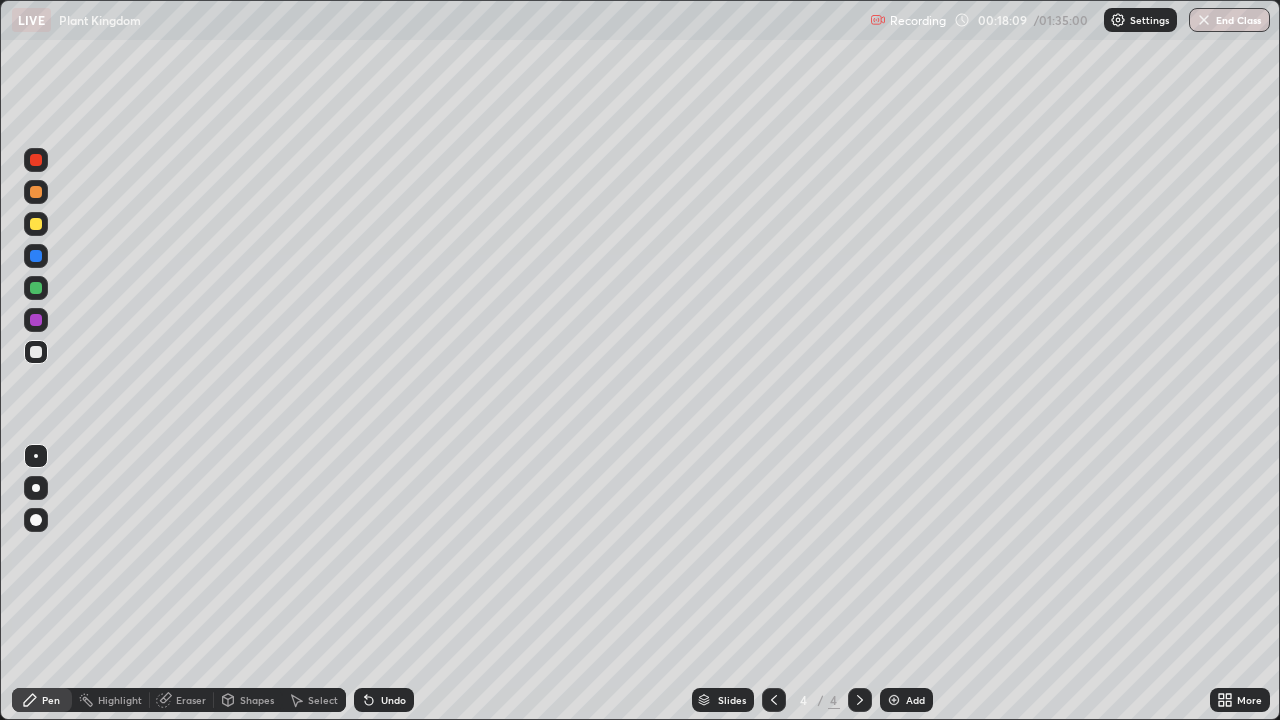 click on "Undo" at bounding box center [384, 700] 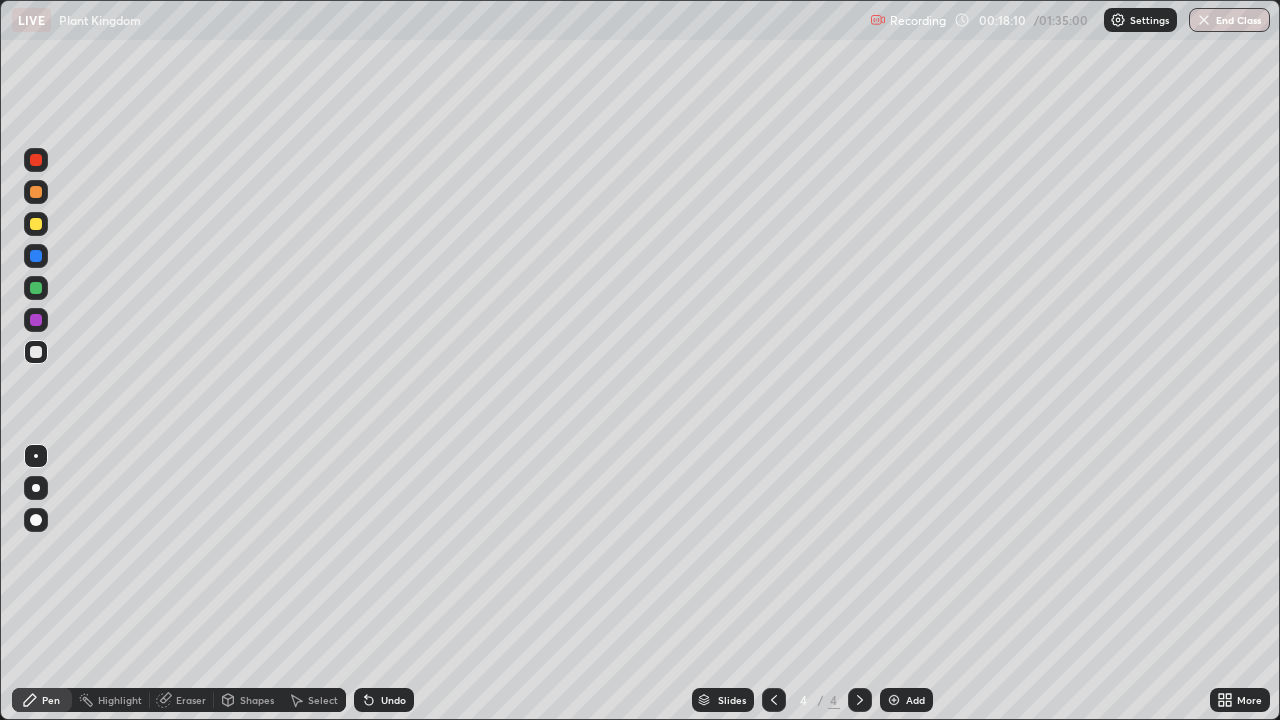click on "Undo" at bounding box center [384, 700] 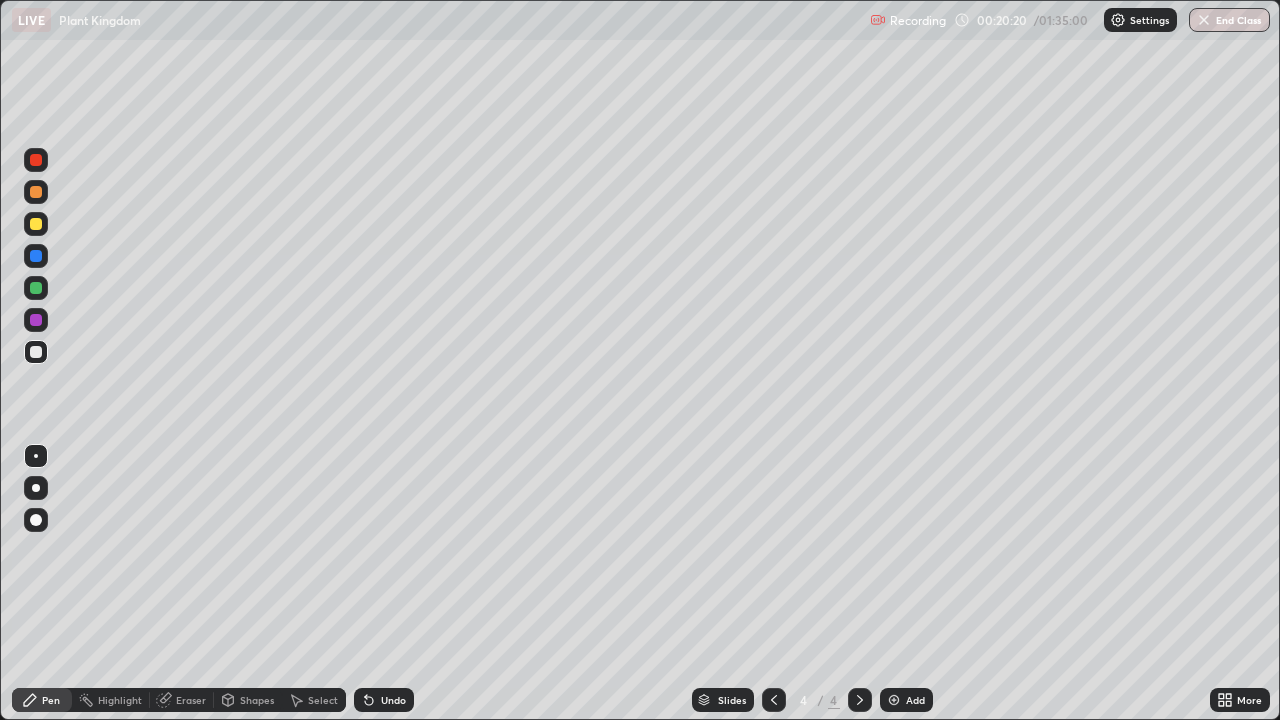 click on "Eraser" at bounding box center (191, 700) 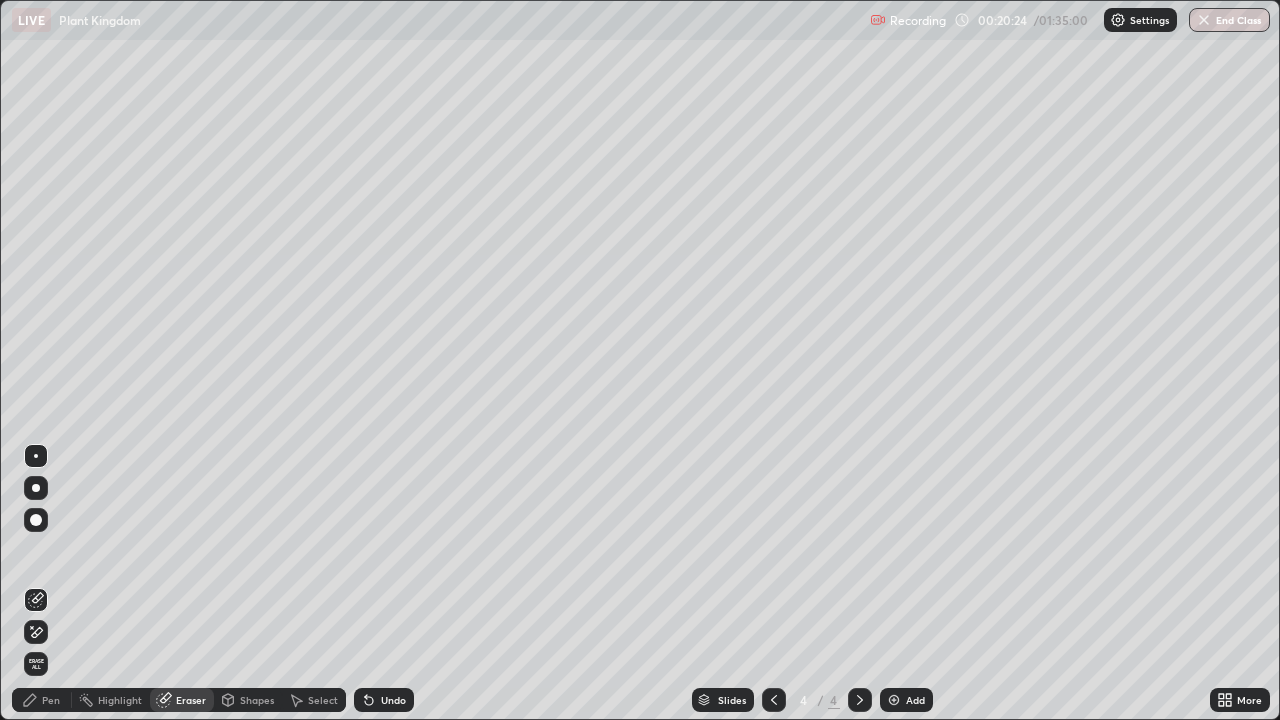 click on "Pen" at bounding box center [51, 700] 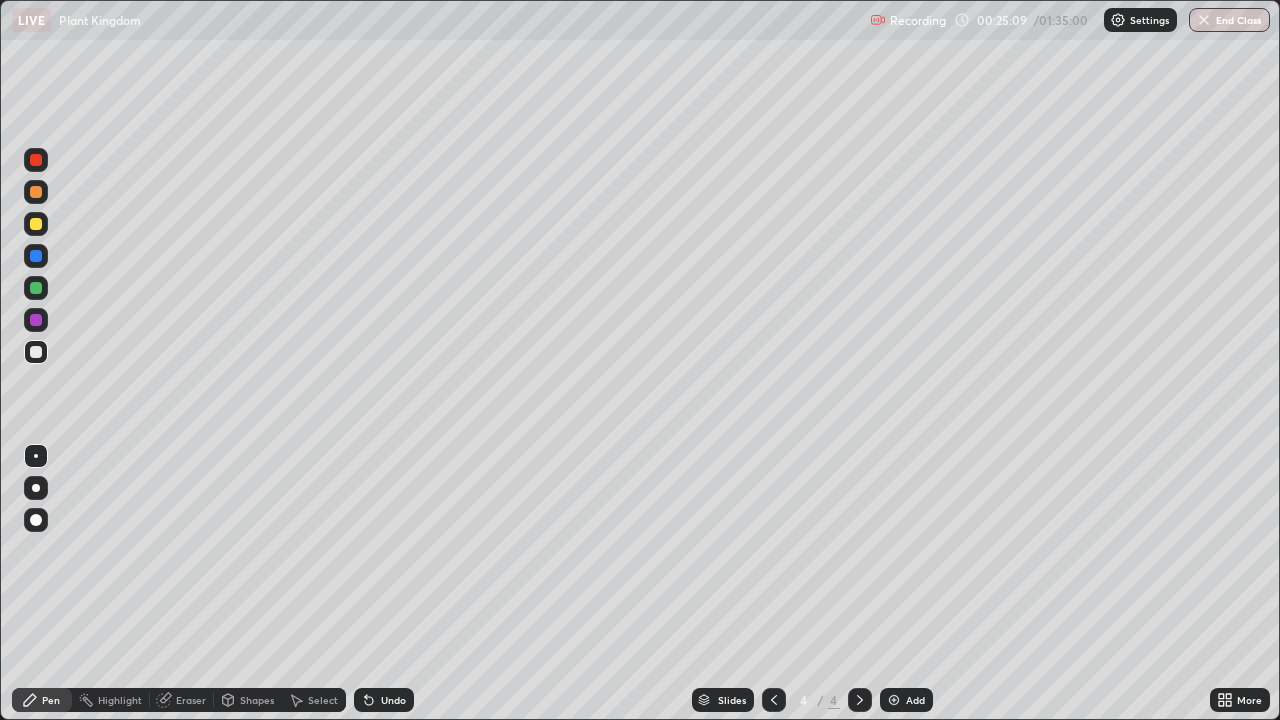 click on "Eraser" at bounding box center (191, 700) 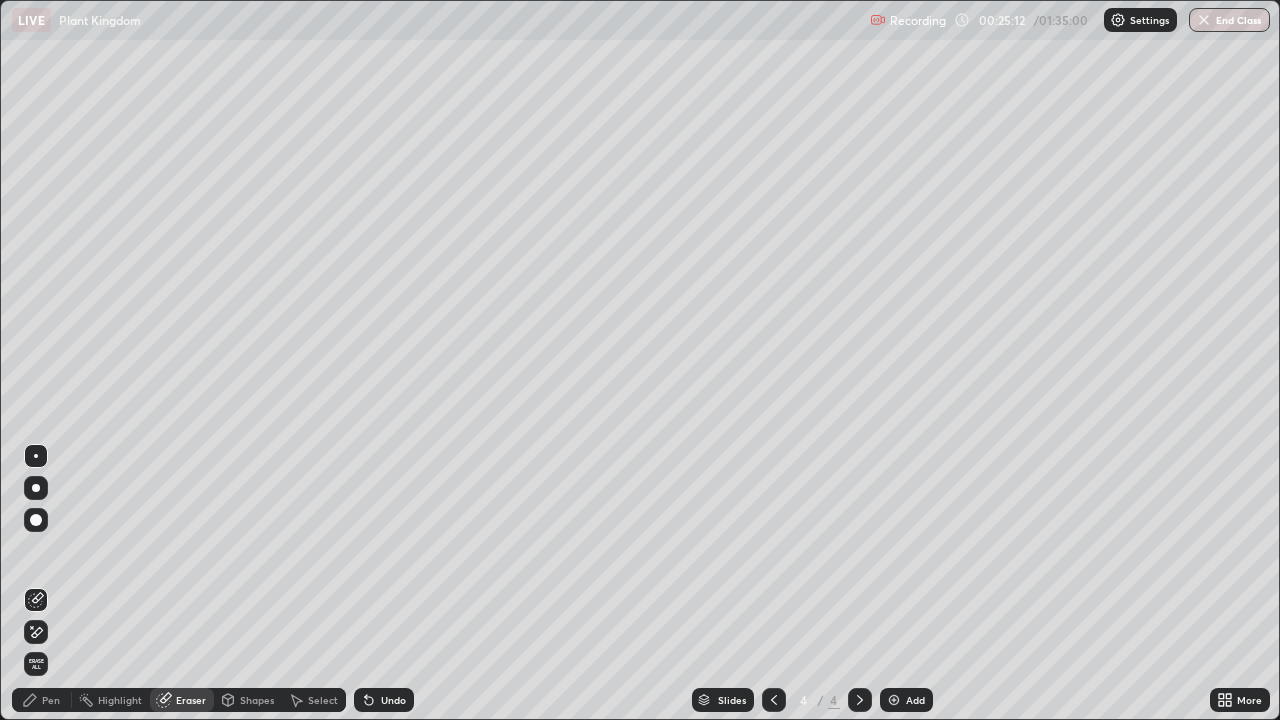 click on "Pen" at bounding box center [51, 700] 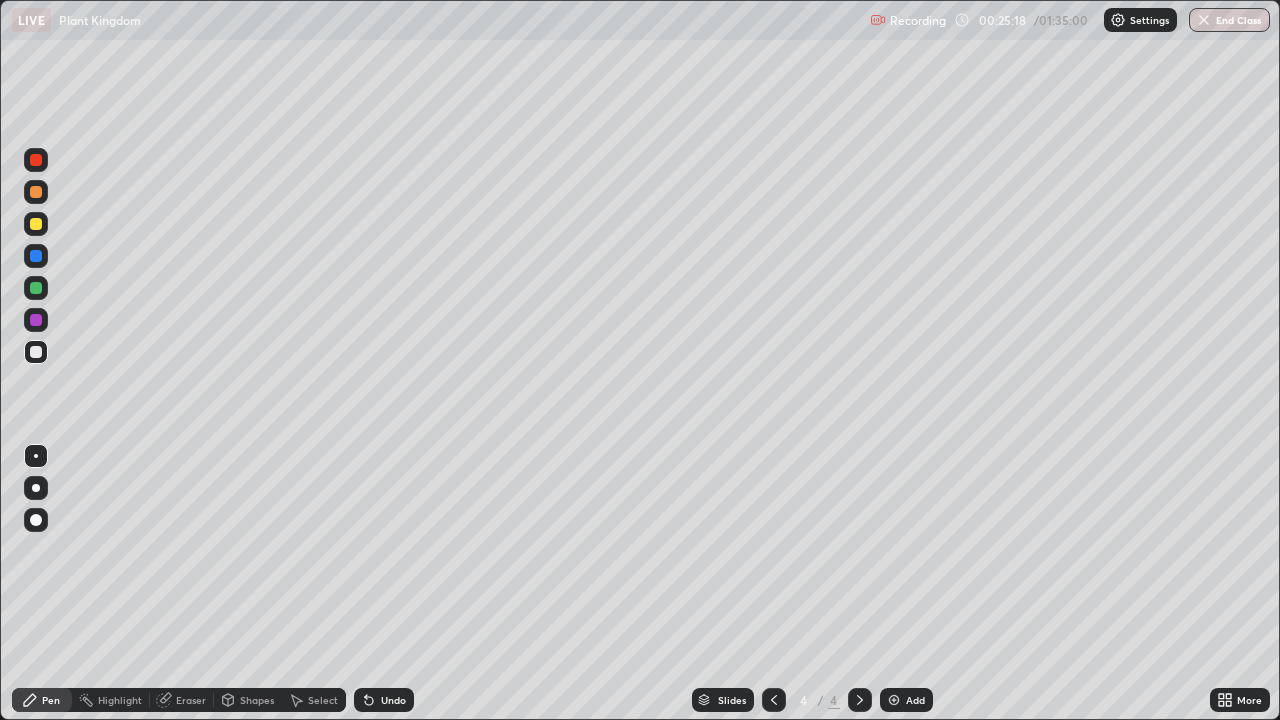 click on "Undo" at bounding box center (393, 700) 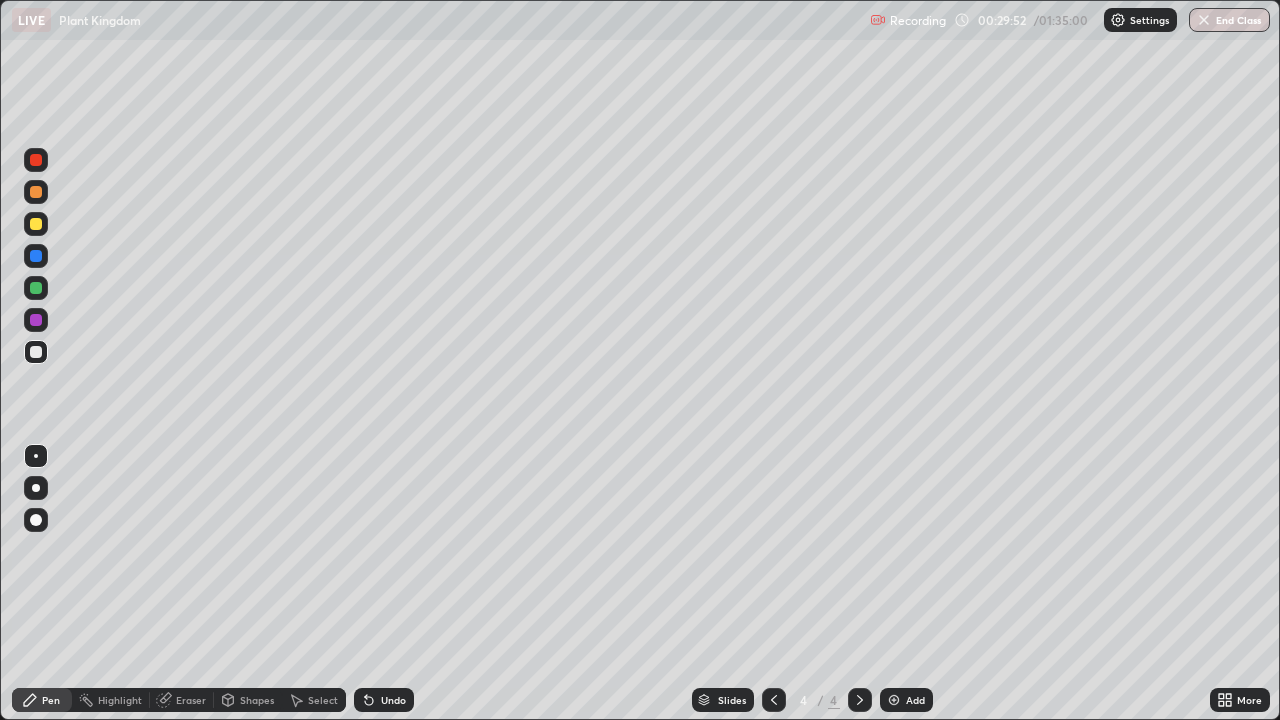 click on "Add" at bounding box center [915, 700] 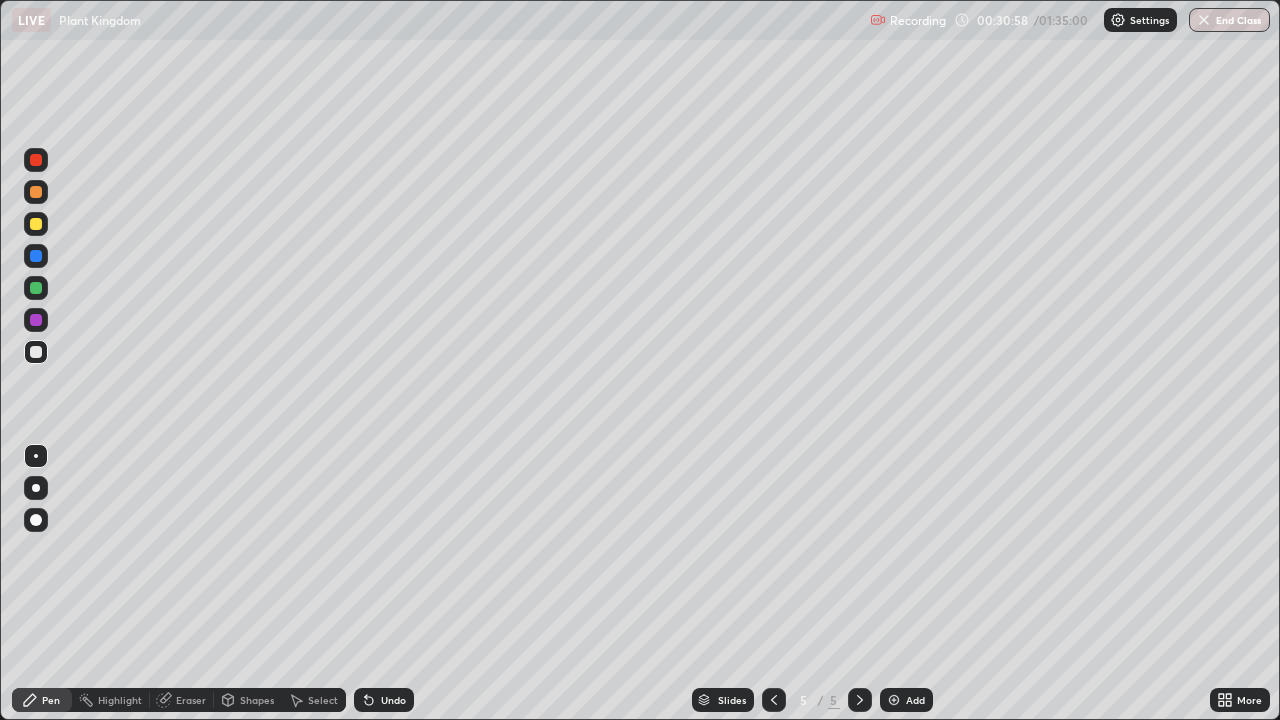 click on "Eraser" at bounding box center [191, 700] 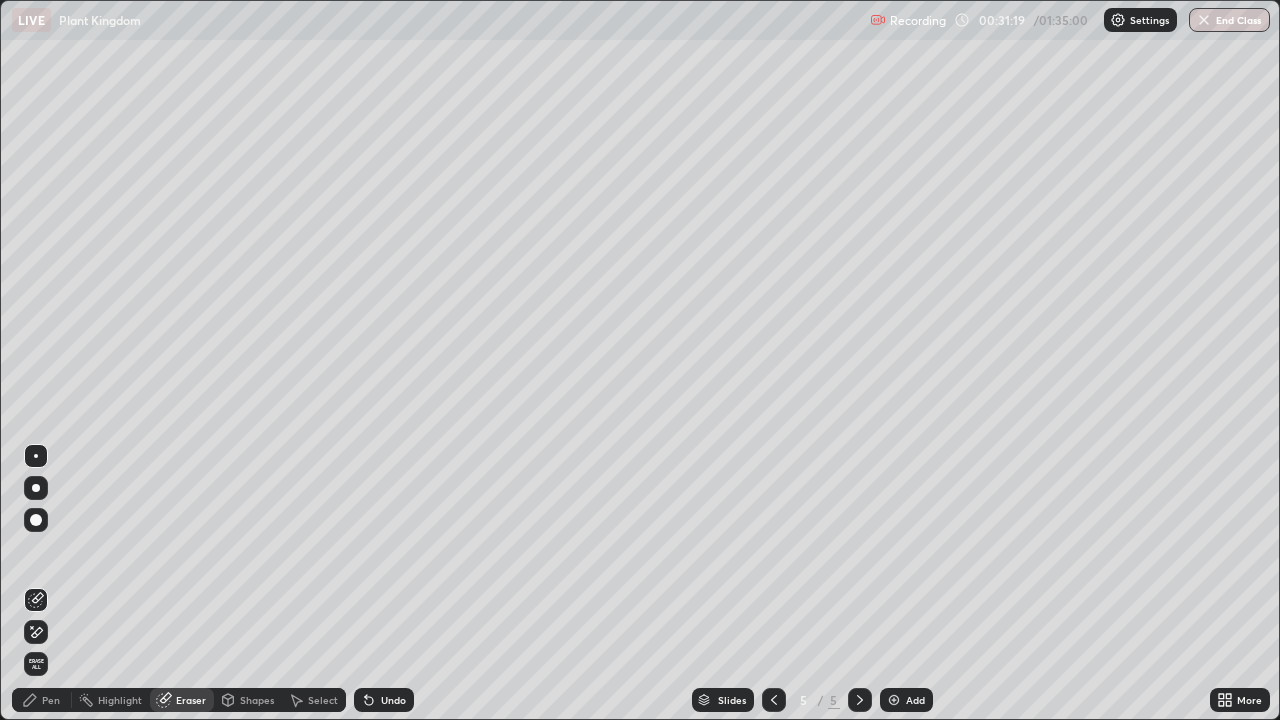 click on "Pen" at bounding box center (51, 700) 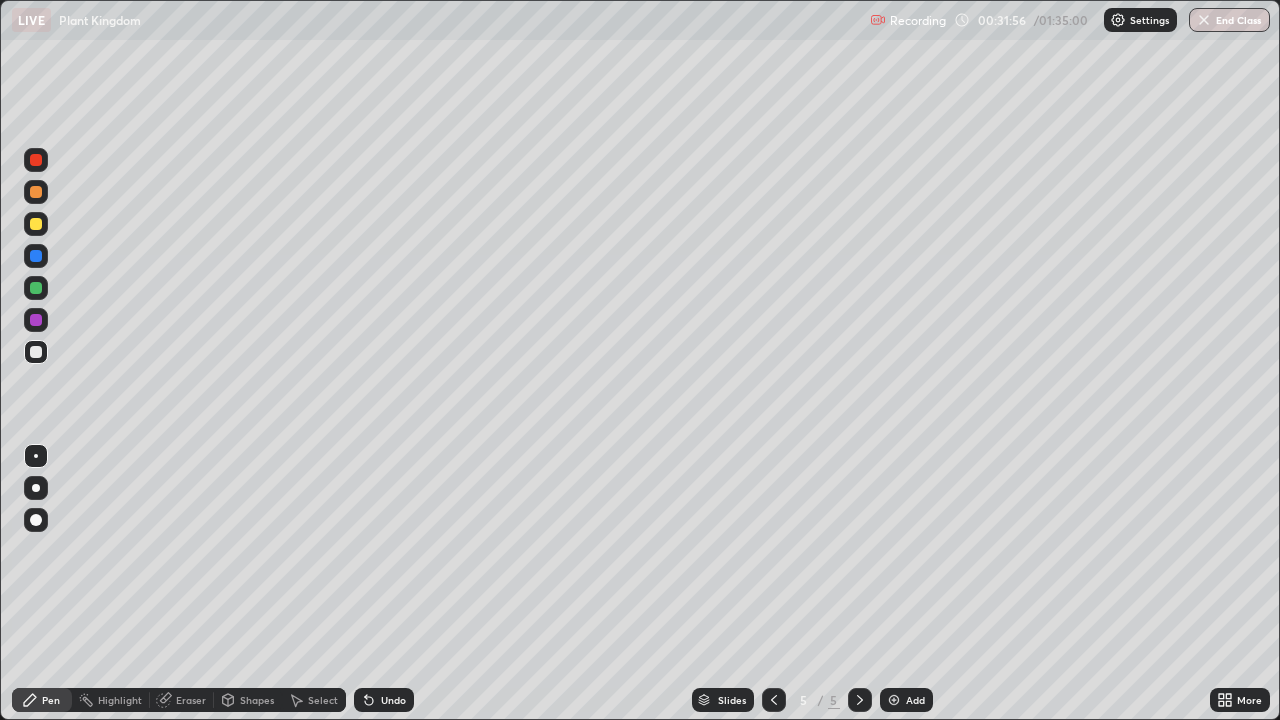 click on "Eraser" at bounding box center (191, 700) 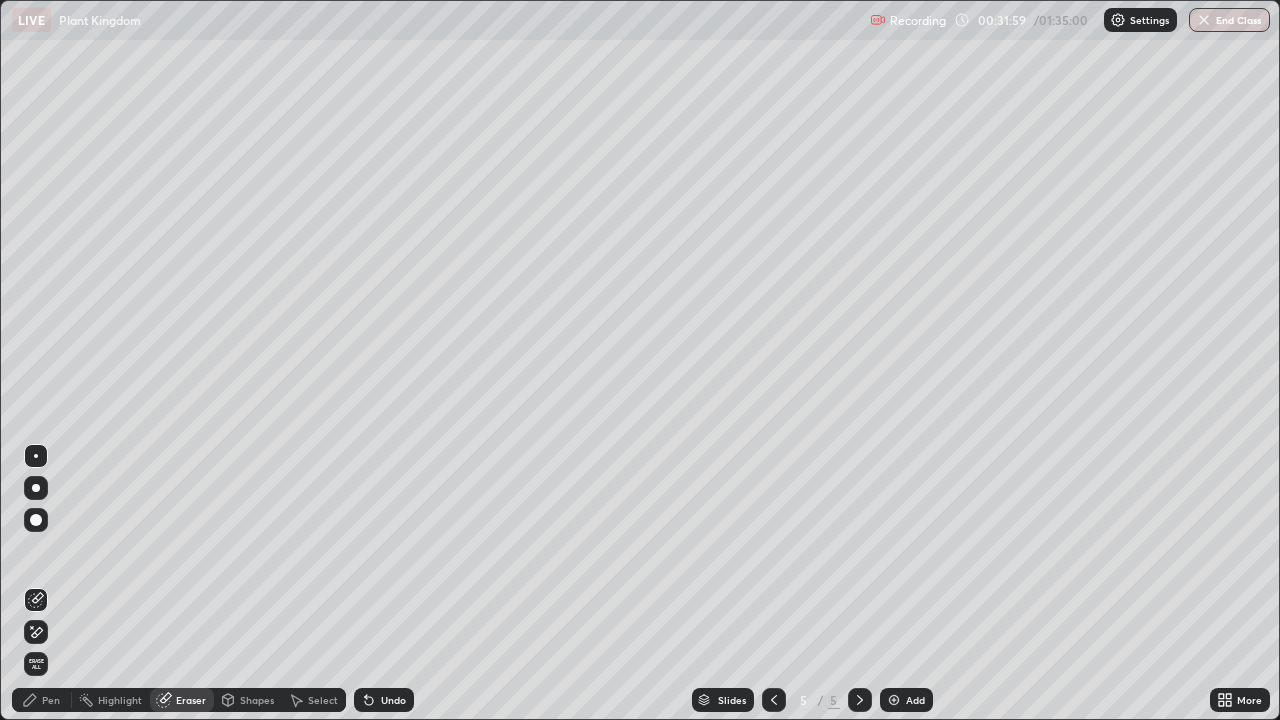 click on "Pen" at bounding box center (42, 700) 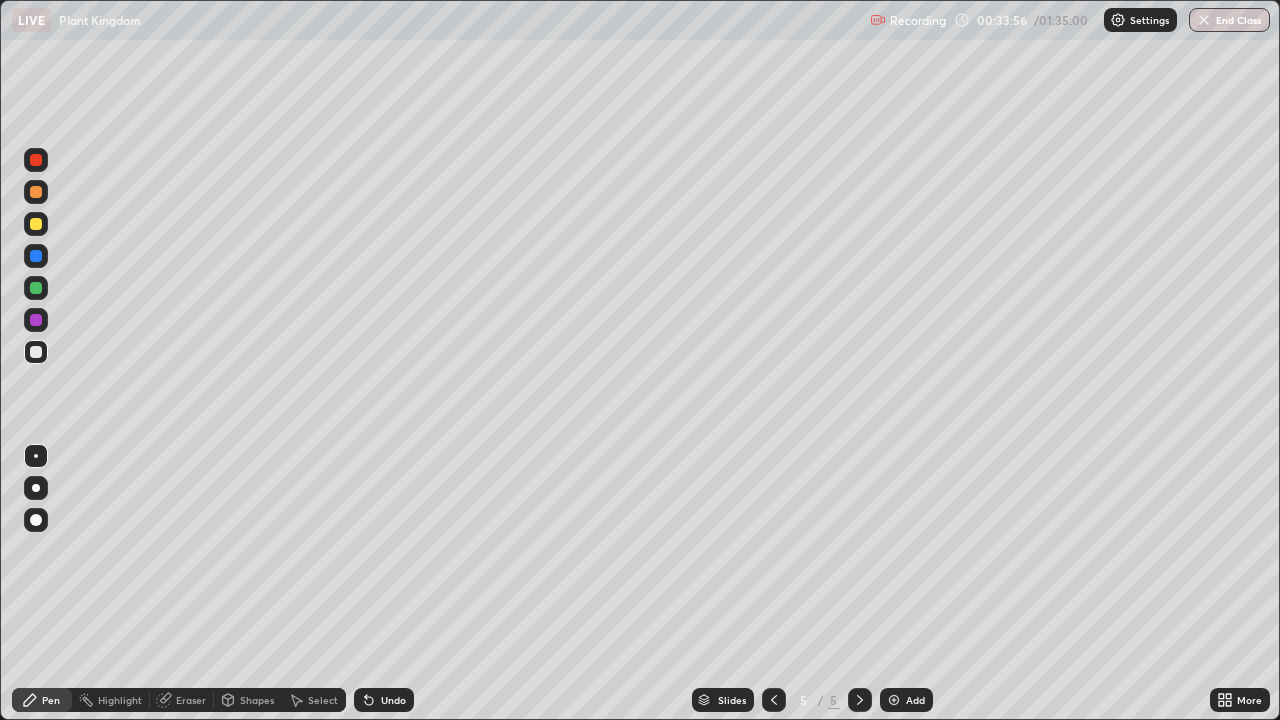 click on "Undo" at bounding box center (393, 700) 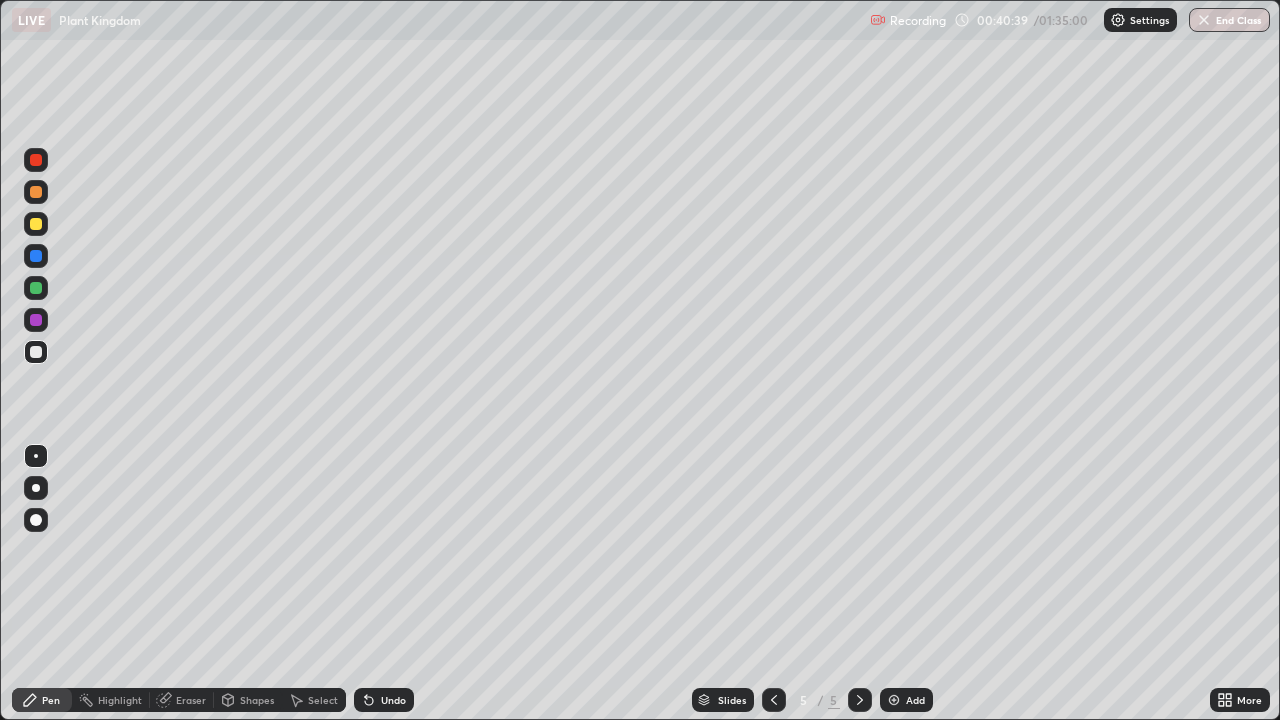 click on "Undo" at bounding box center (393, 700) 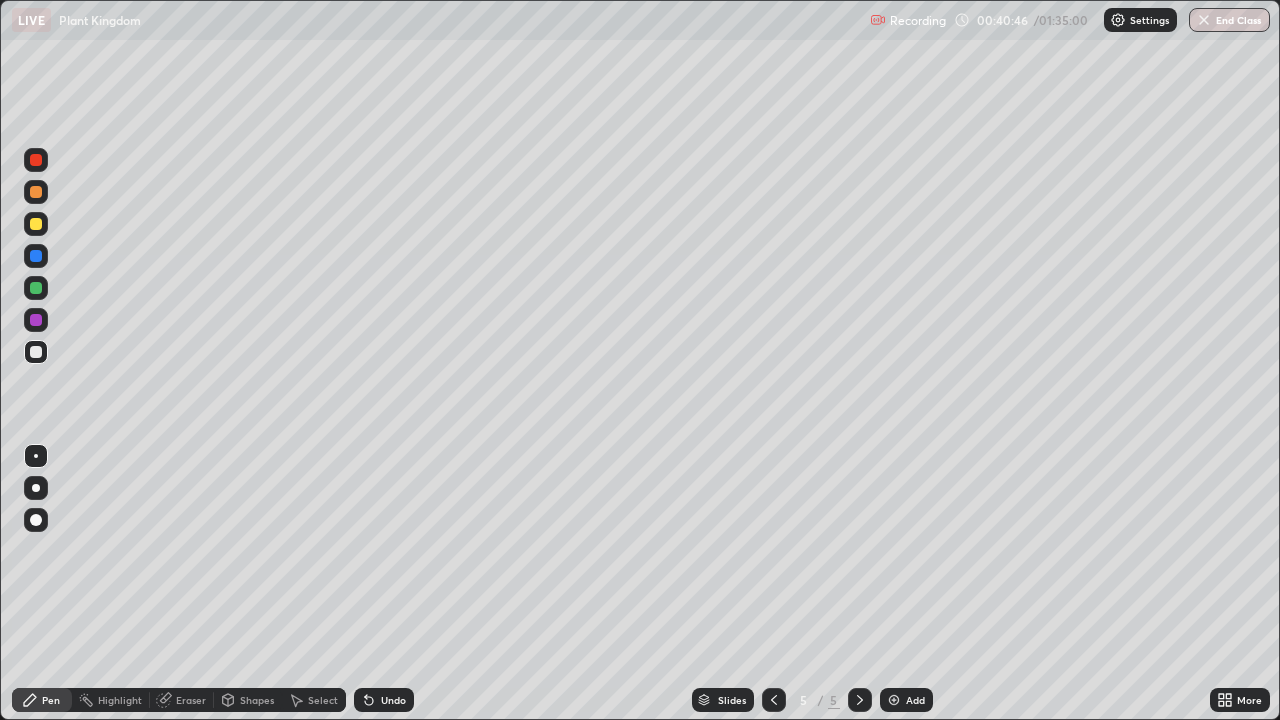click on "Undo" at bounding box center (384, 700) 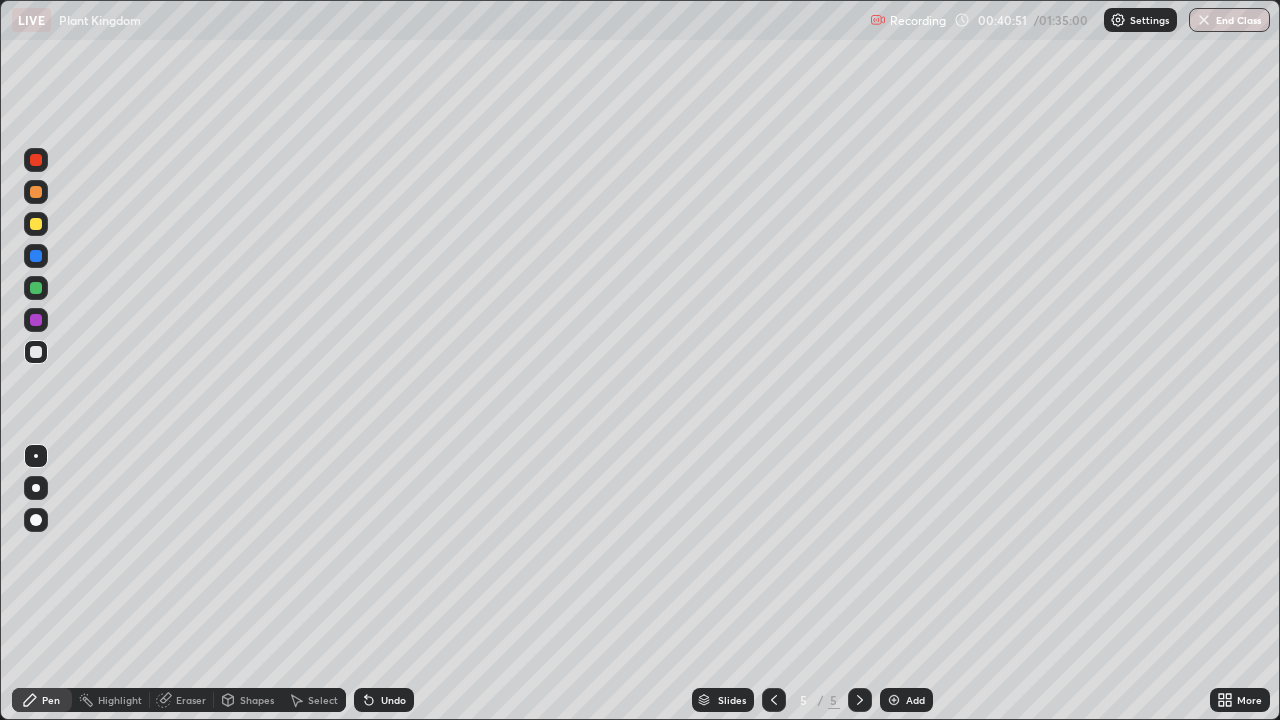 click on "Undo" at bounding box center (393, 700) 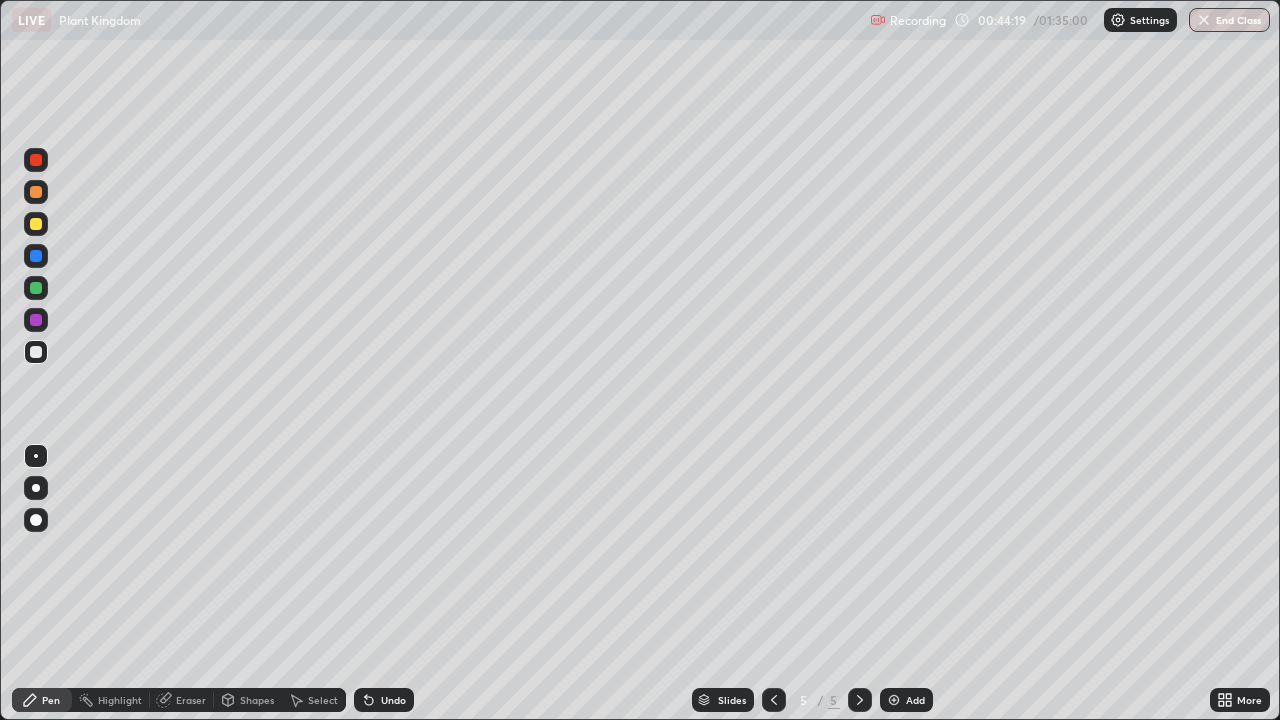 click at bounding box center [894, 700] 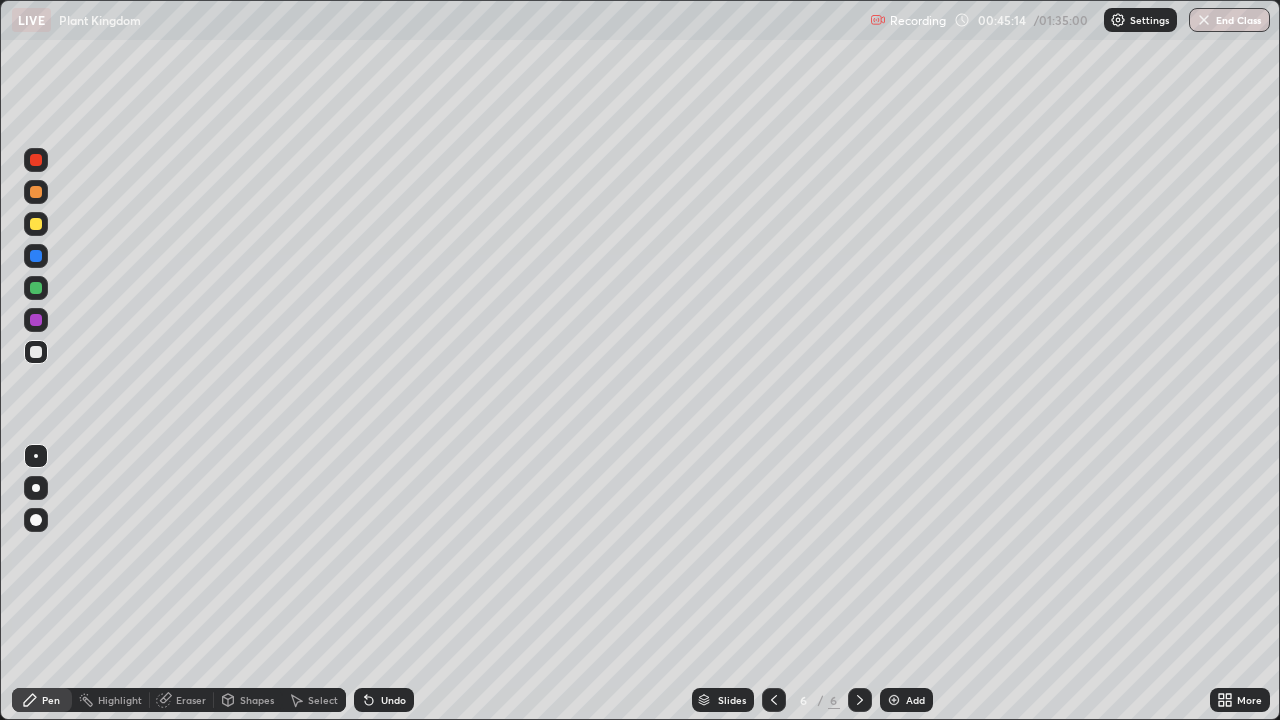 click on "Undo" at bounding box center (384, 700) 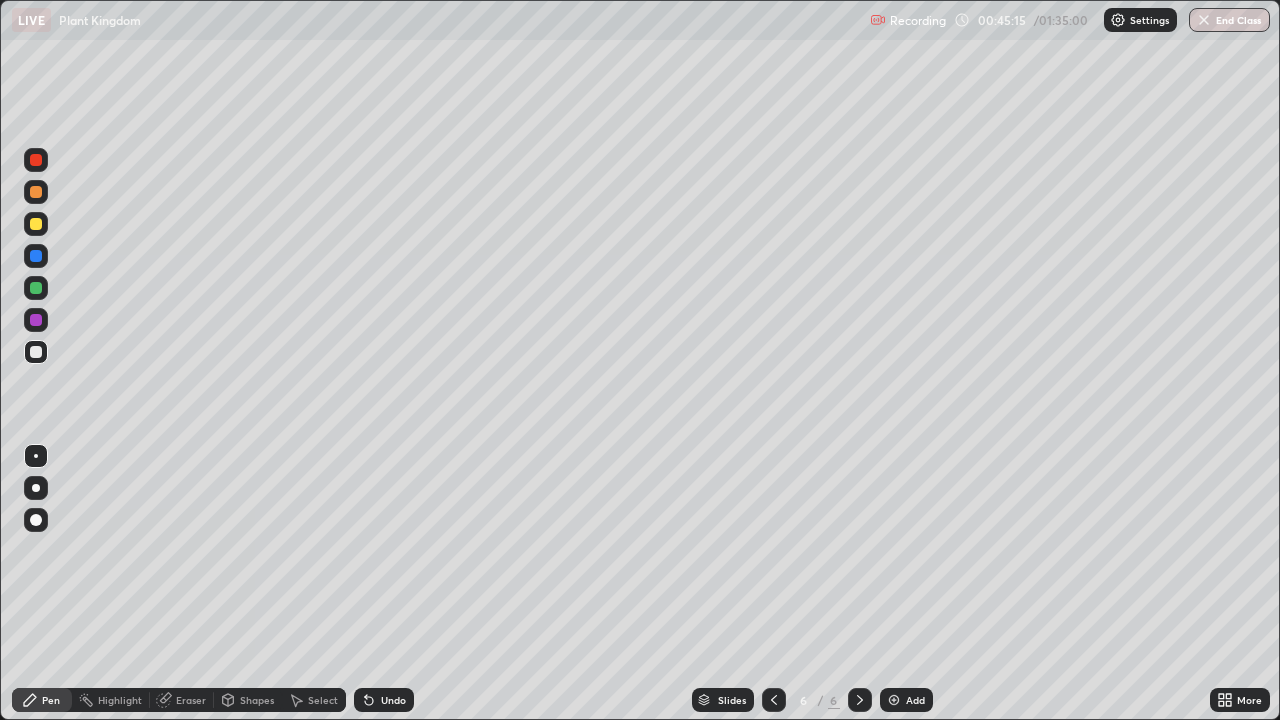 click on "Undo" at bounding box center [393, 700] 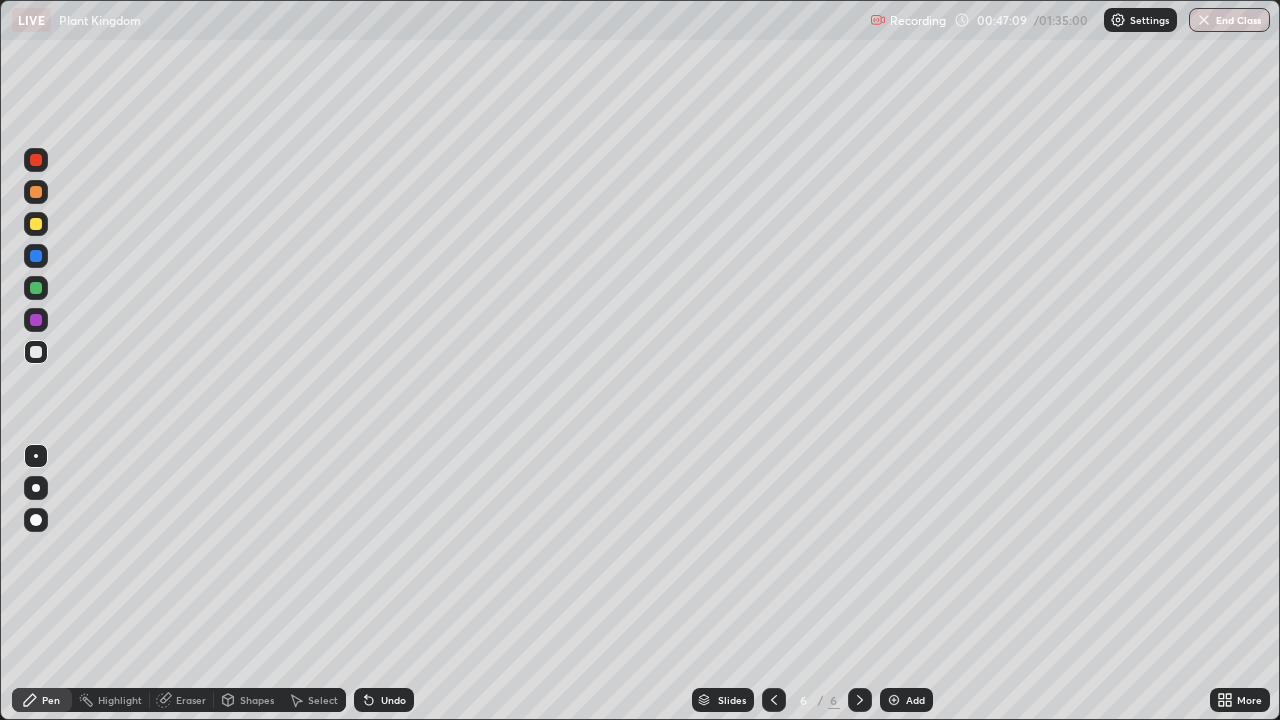 click on "Undo" at bounding box center [393, 700] 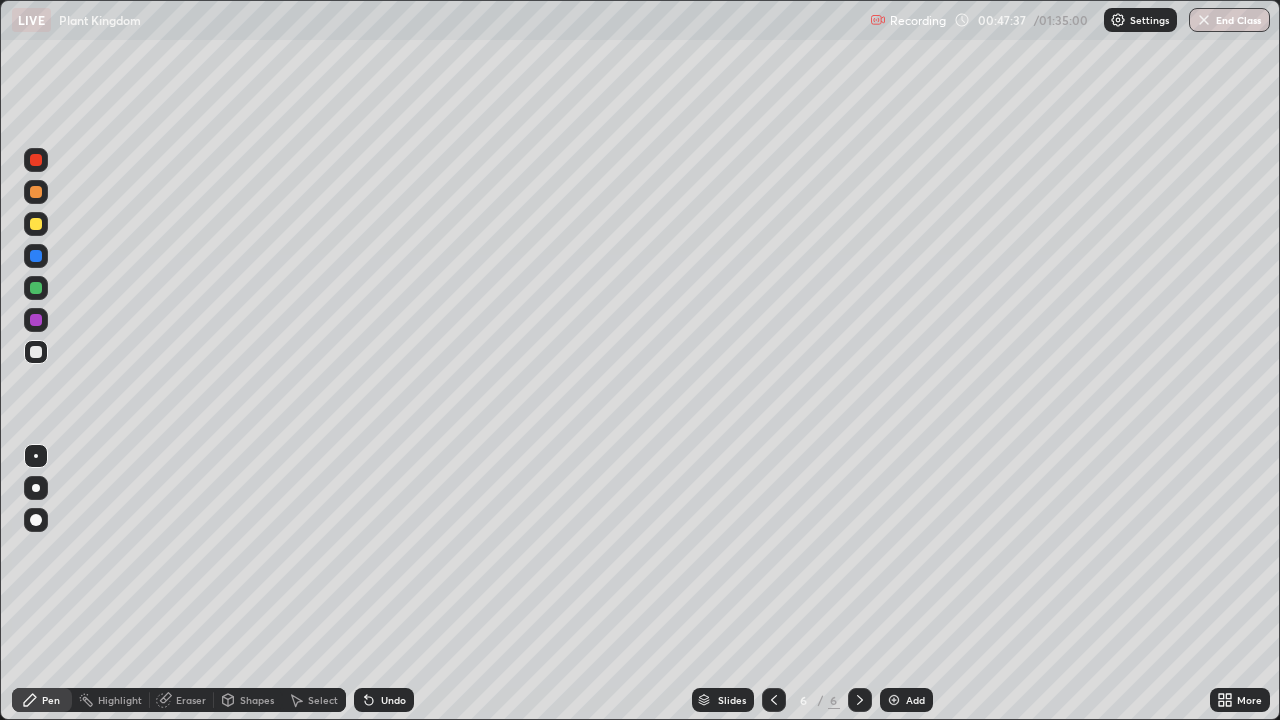 click at bounding box center (36, 288) 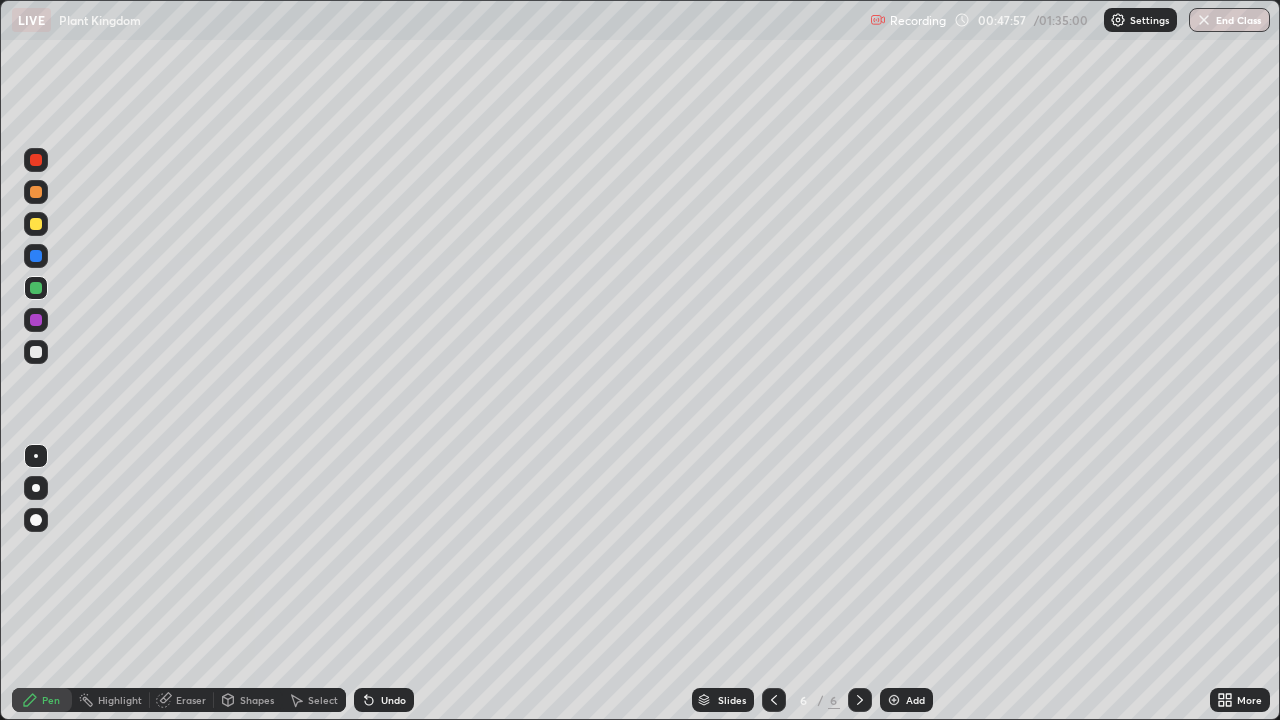 click on "Eraser" at bounding box center (182, 700) 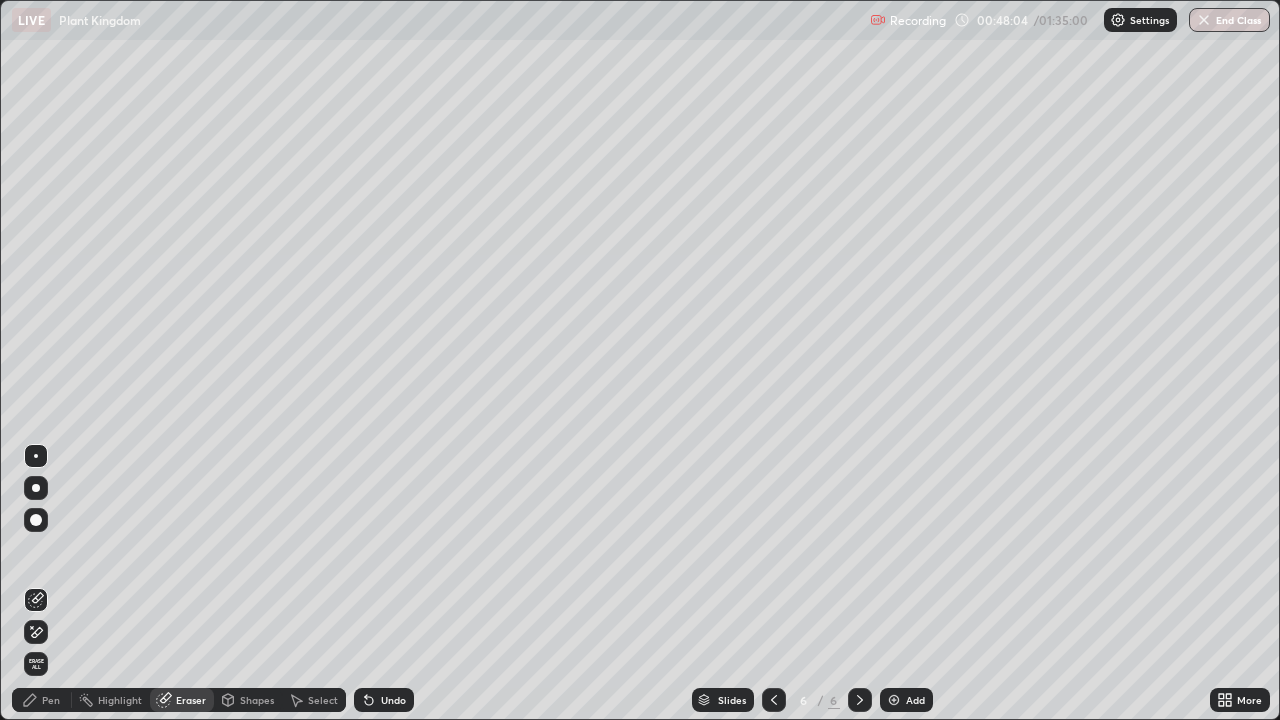 click on "Pen" at bounding box center (51, 700) 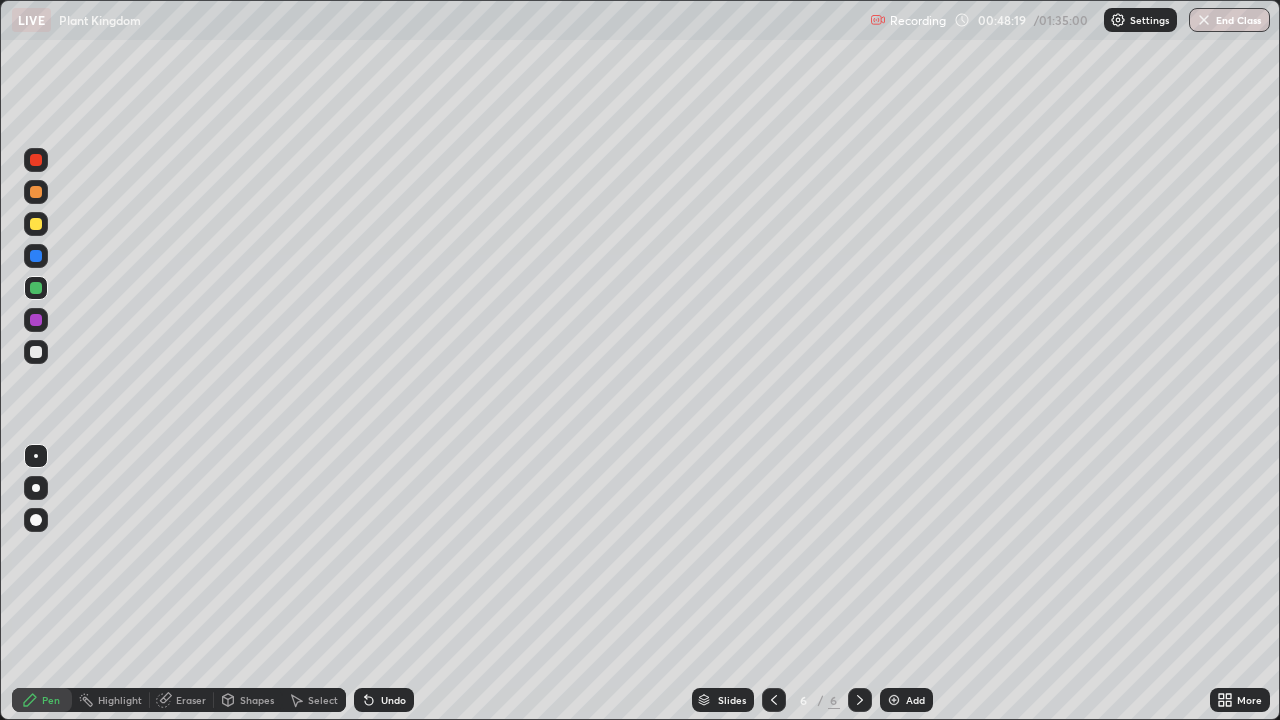 click on "Eraser" at bounding box center (191, 700) 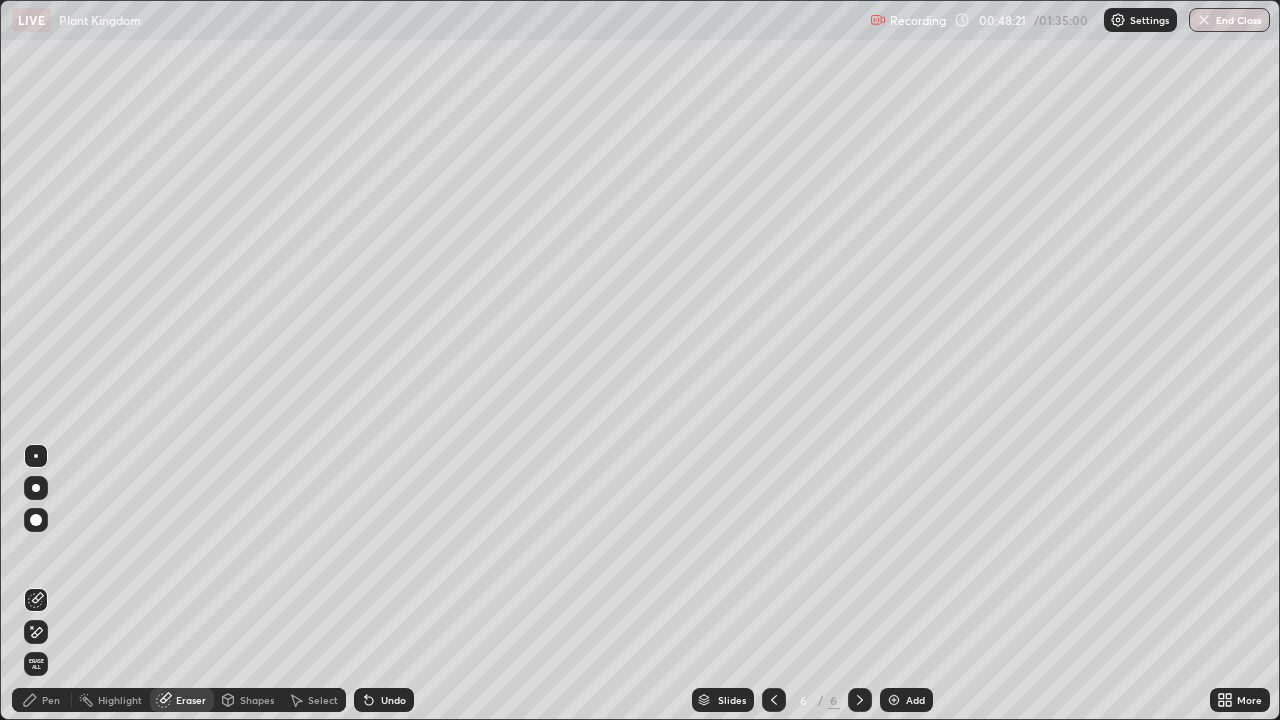 click on "Undo" at bounding box center [393, 700] 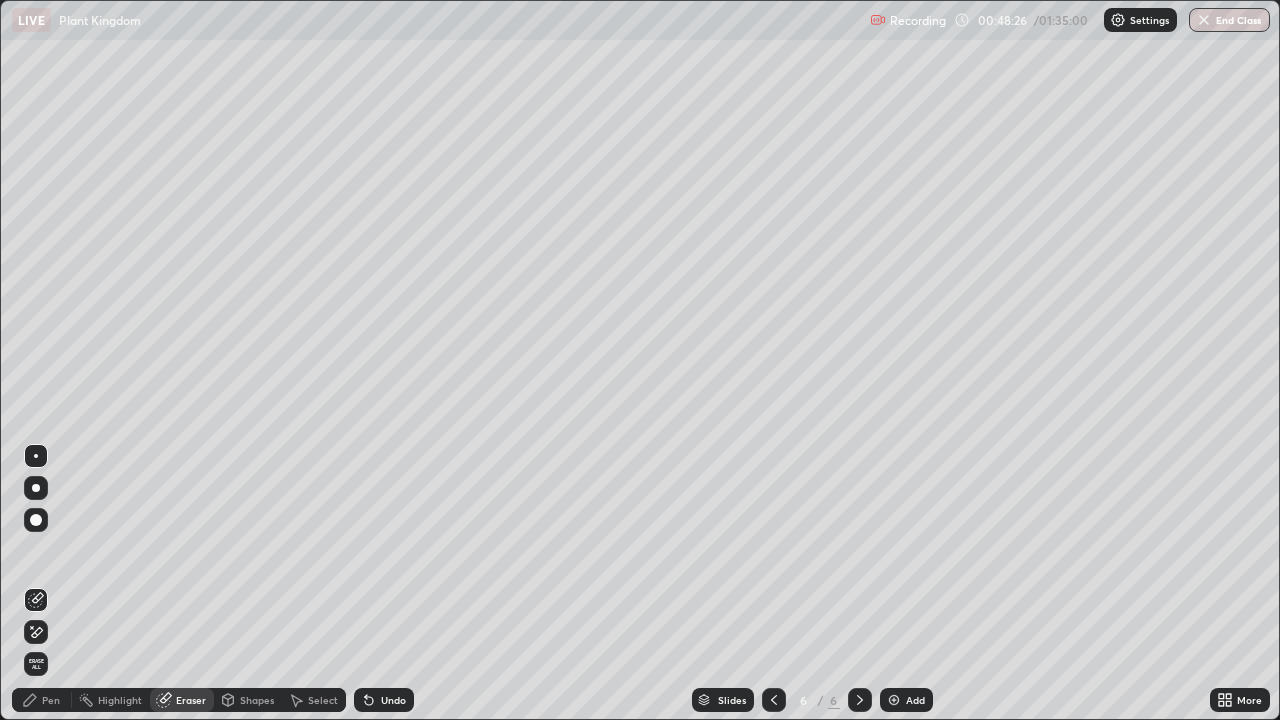 click on "Pen" at bounding box center [42, 700] 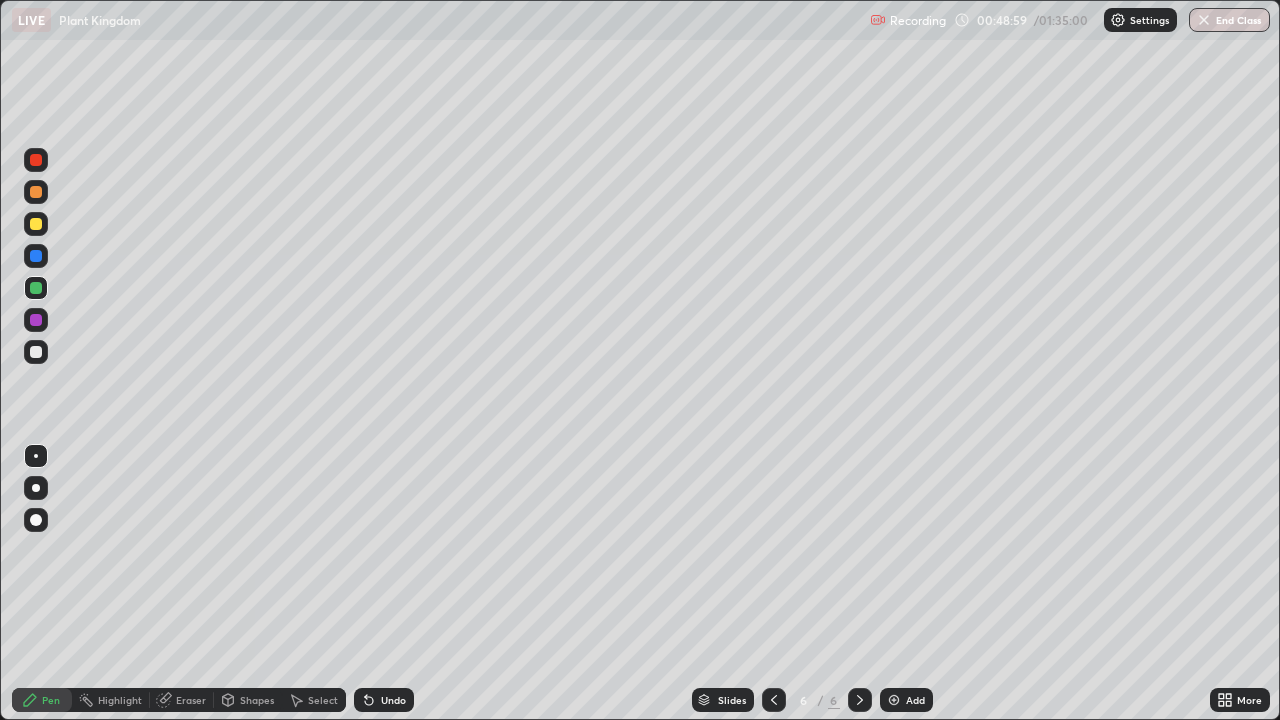 click at bounding box center (36, 352) 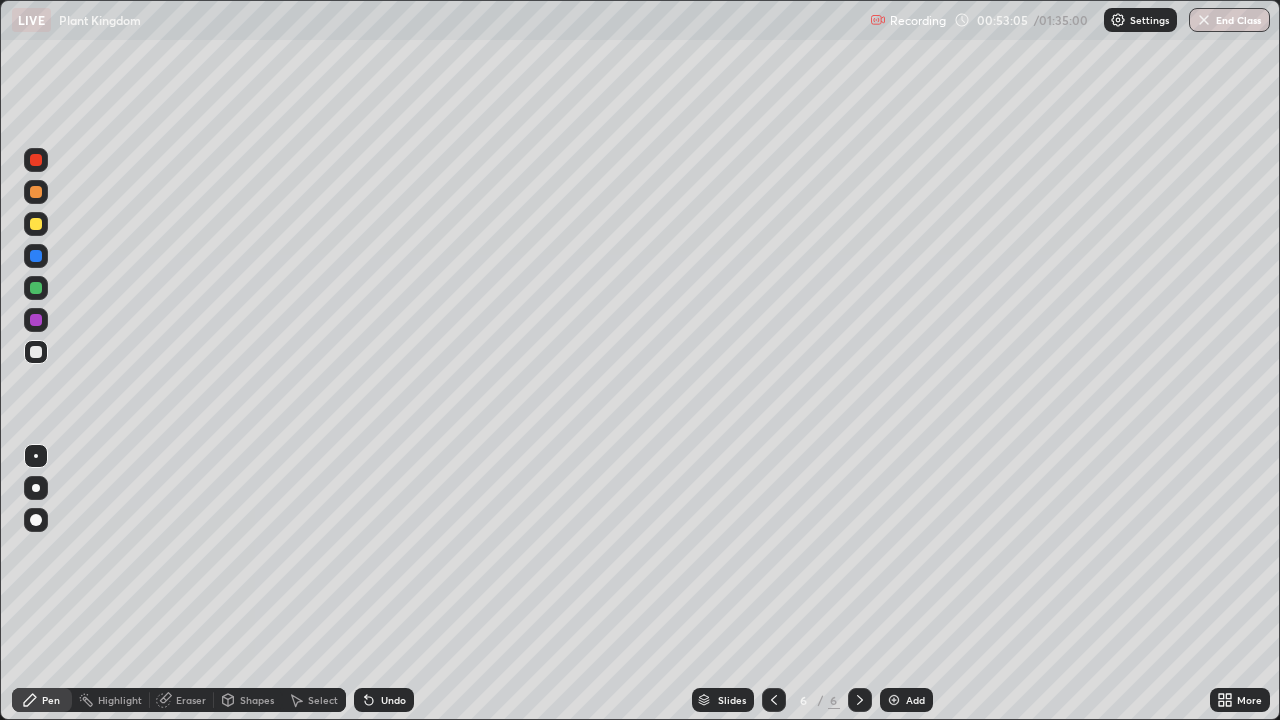 click on "Undo" at bounding box center [393, 700] 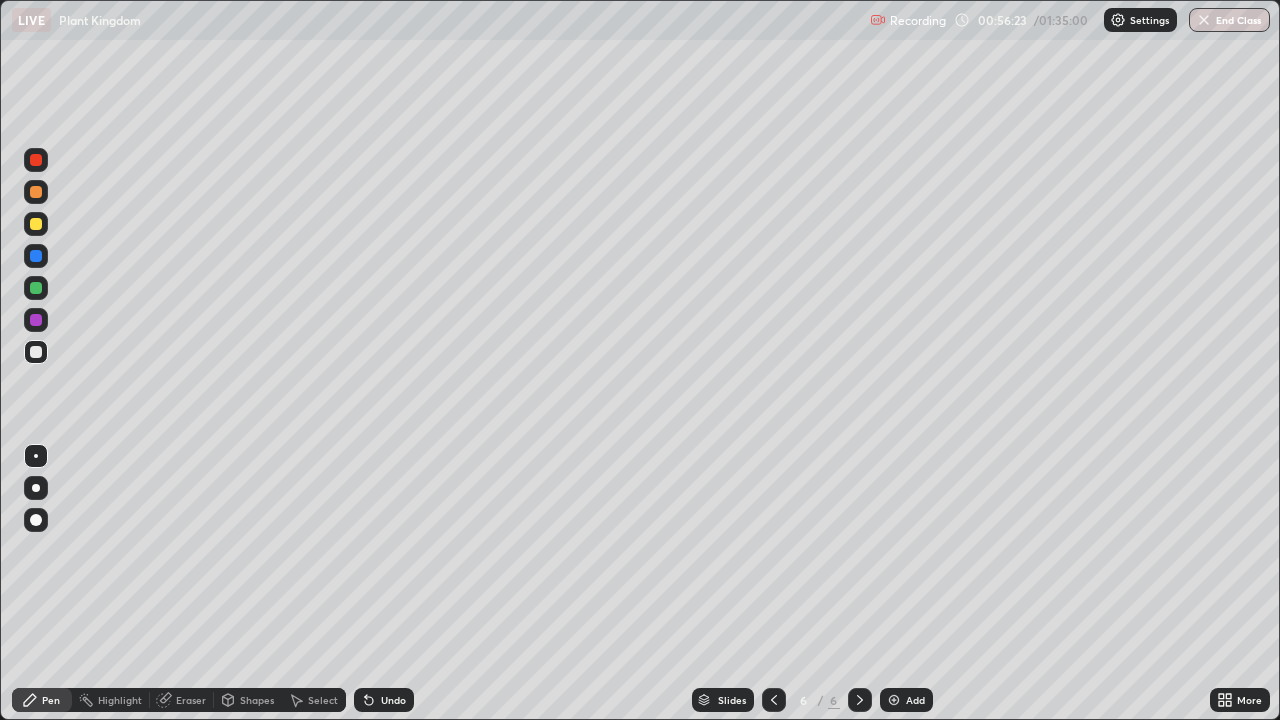 click on "Undo" at bounding box center (393, 700) 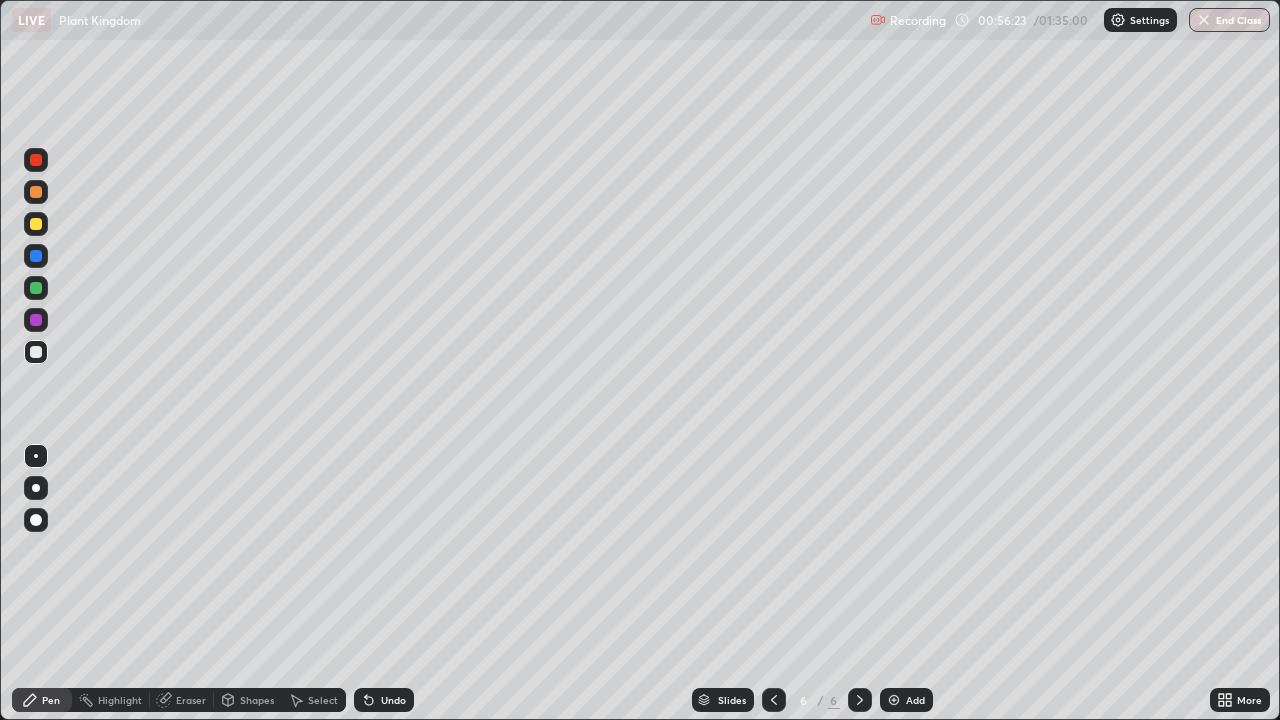 click on "Undo" at bounding box center (393, 700) 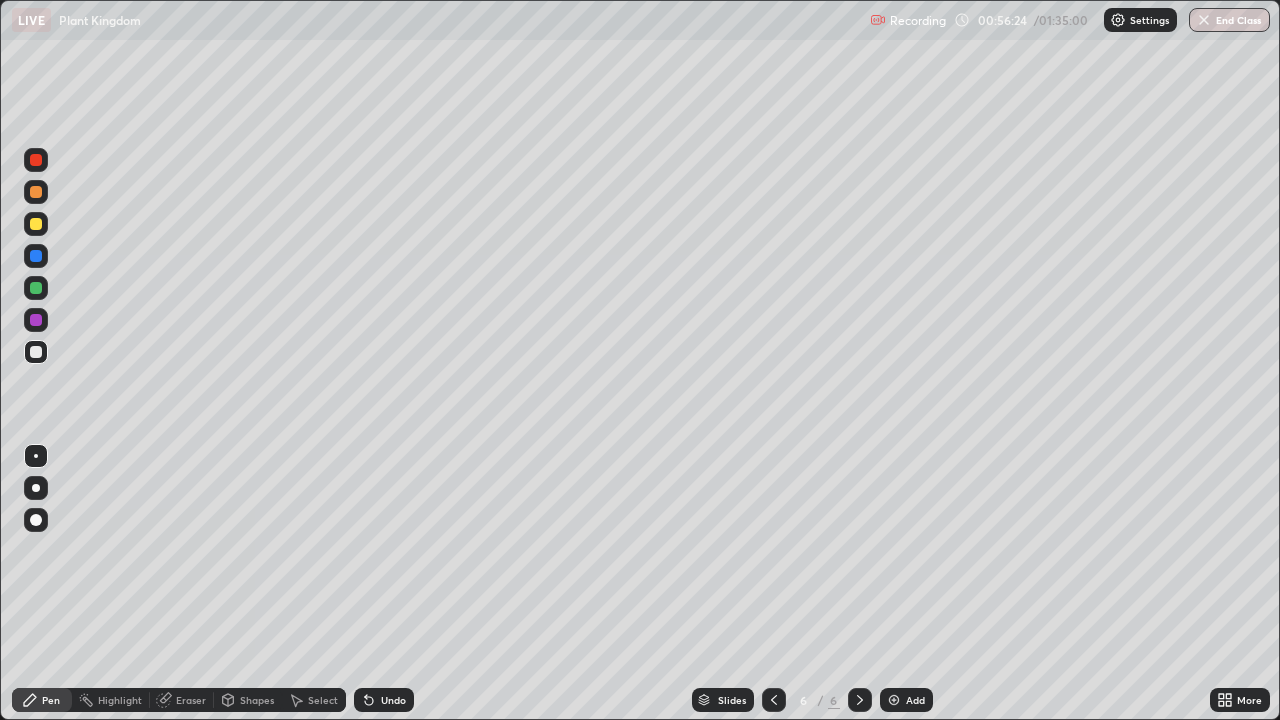 click on "Undo" at bounding box center (384, 700) 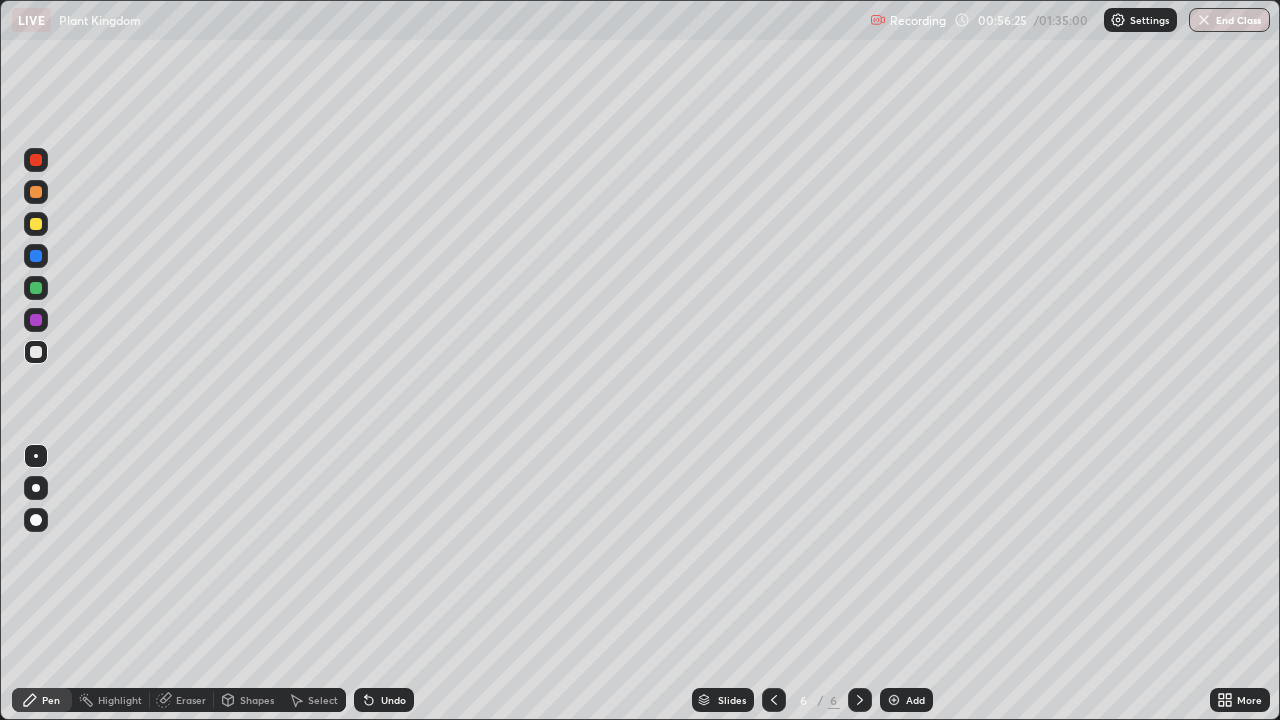click on "Undo" at bounding box center (393, 700) 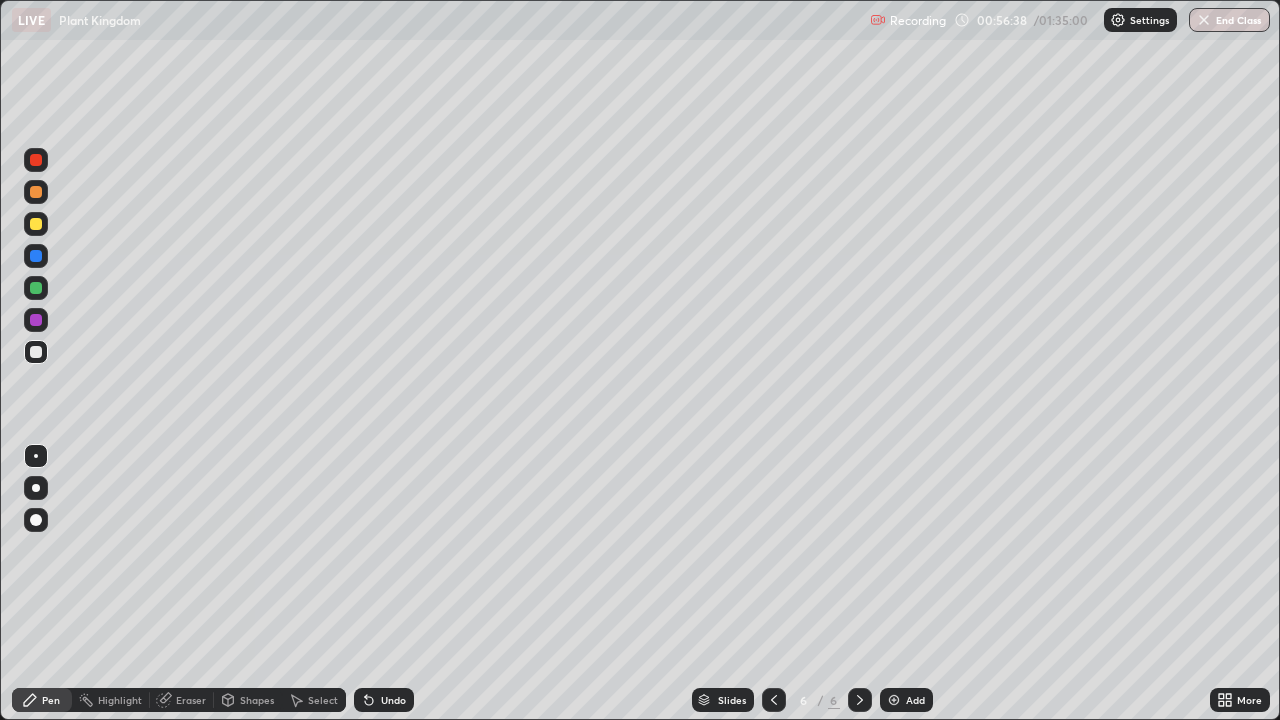 click at bounding box center (894, 700) 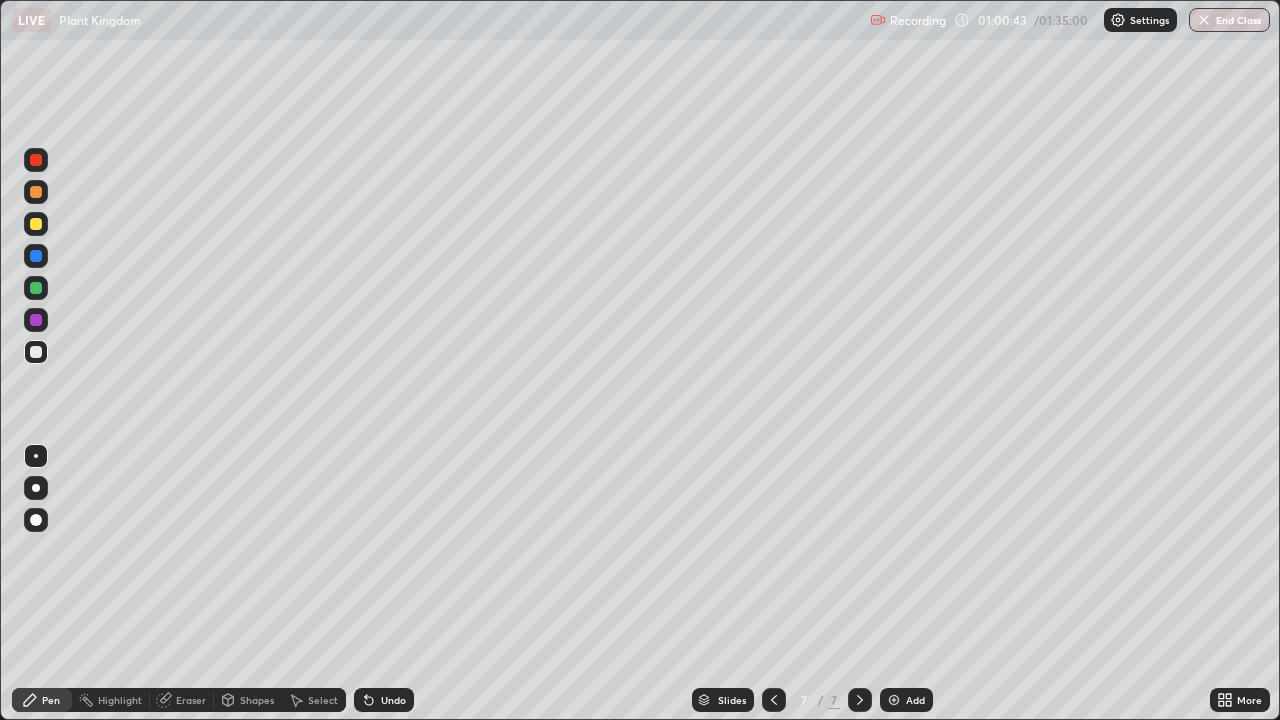 click at bounding box center (774, 700) 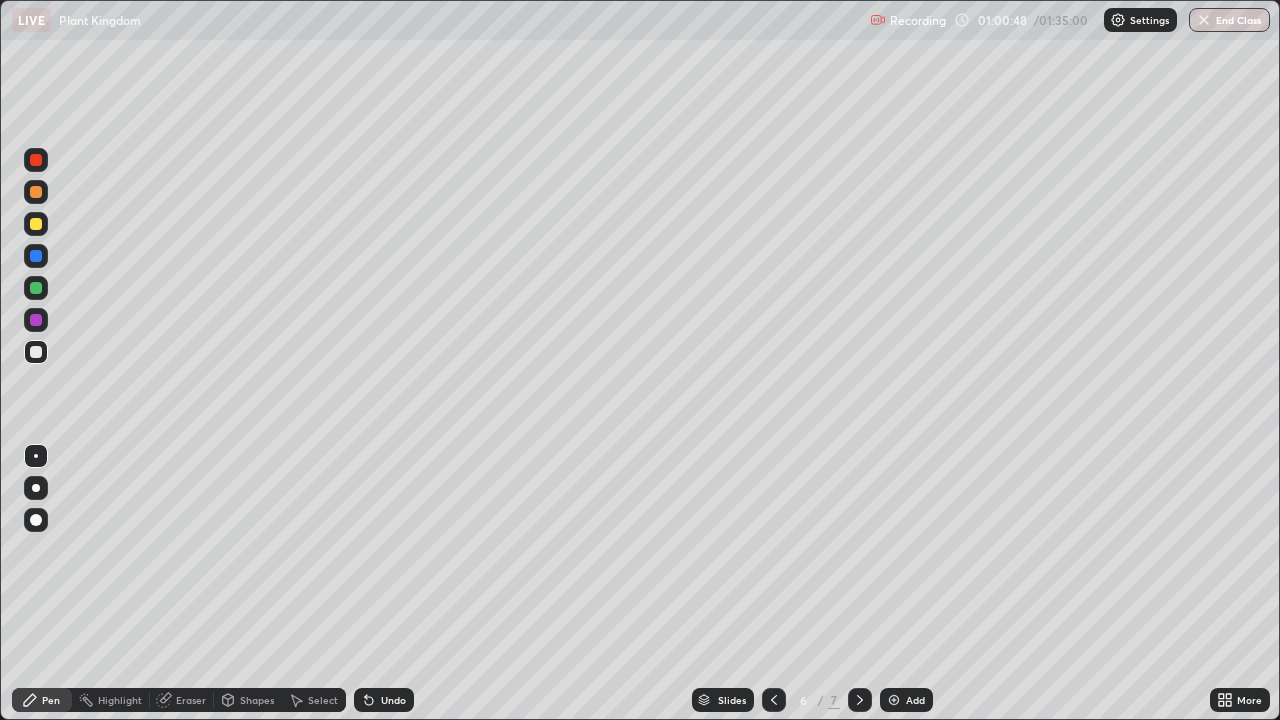 click at bounding box center [860, 700] 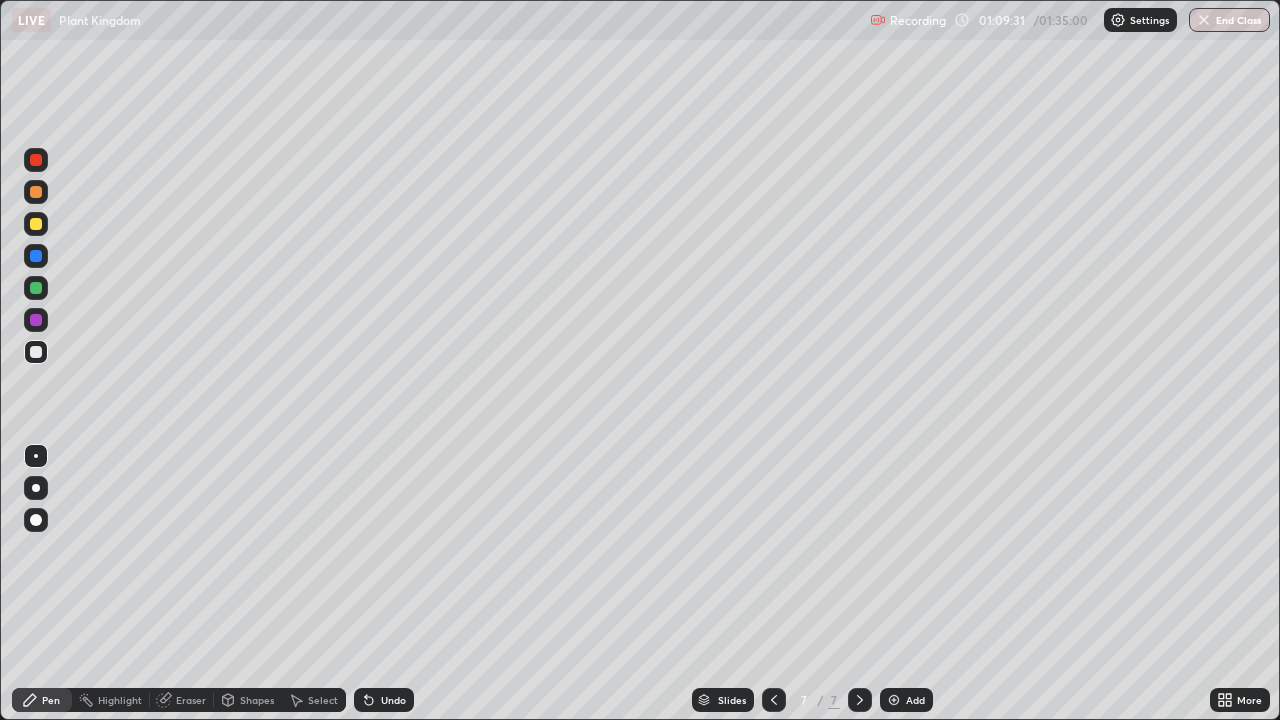 click on "Add" at bounding box center [906, 700] 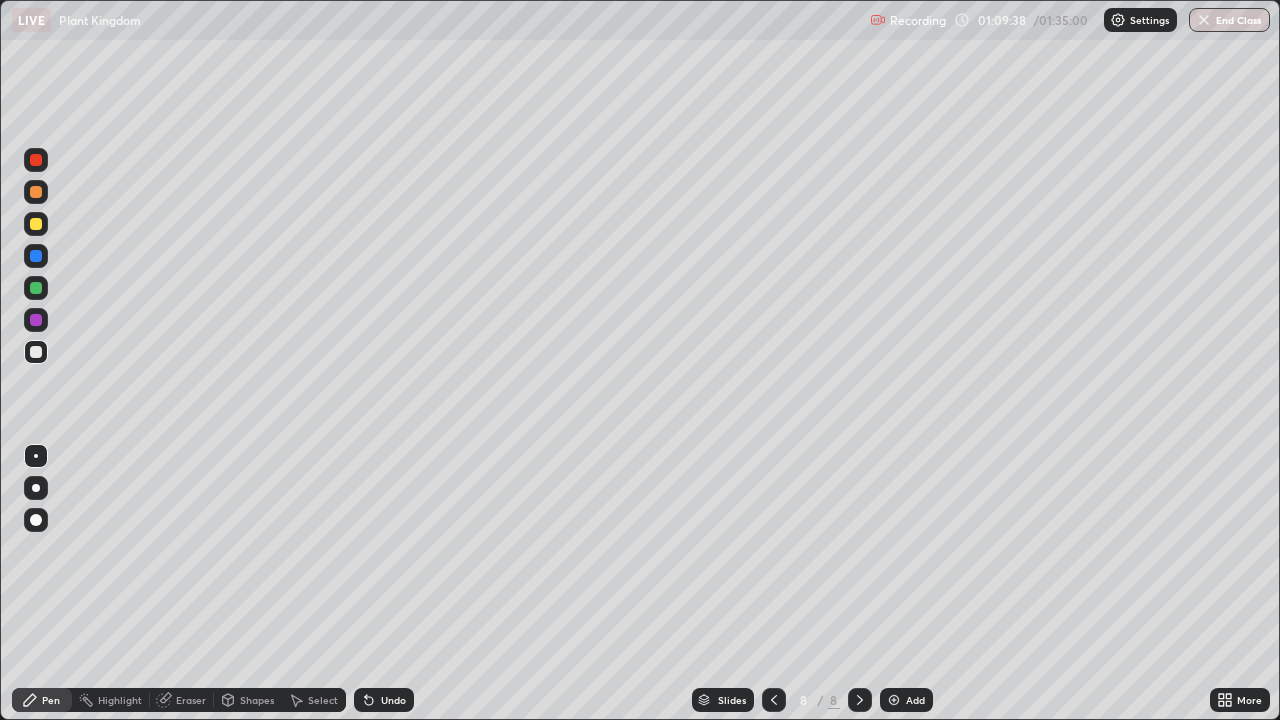 click on "Undo" at bounding box center [384, 700] 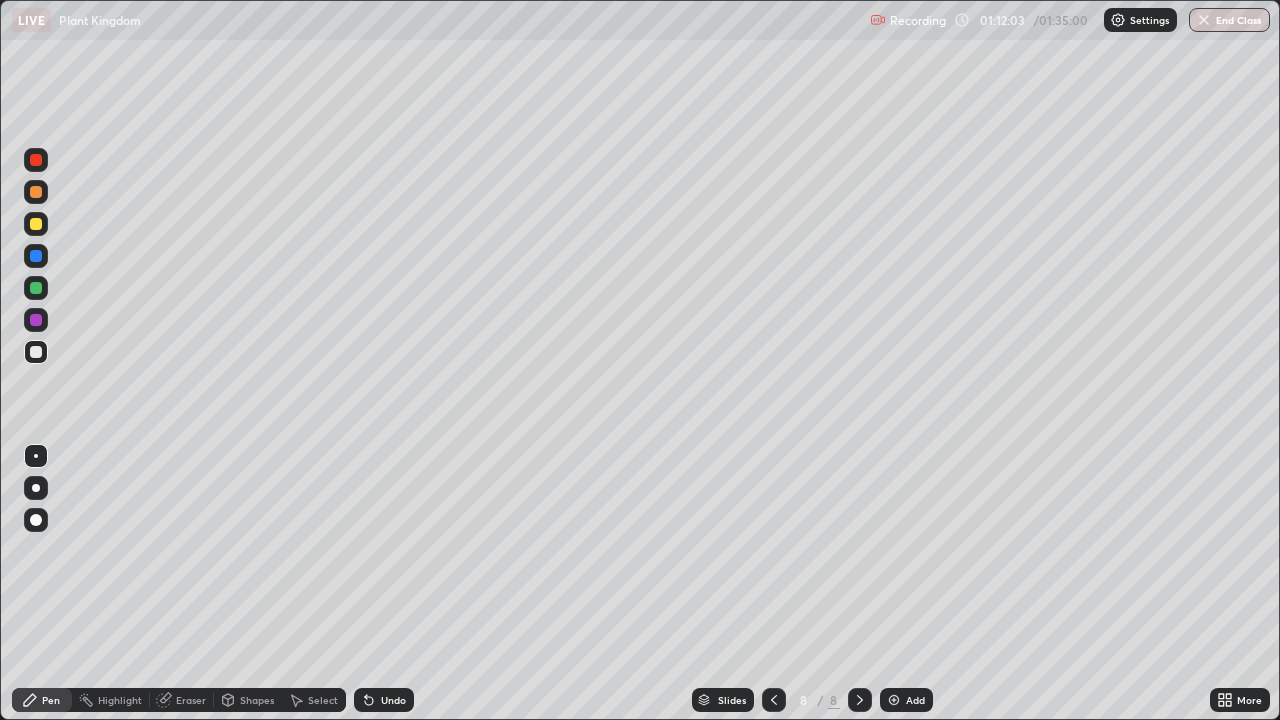 click on "Undo" at bounding box center [393, 700] 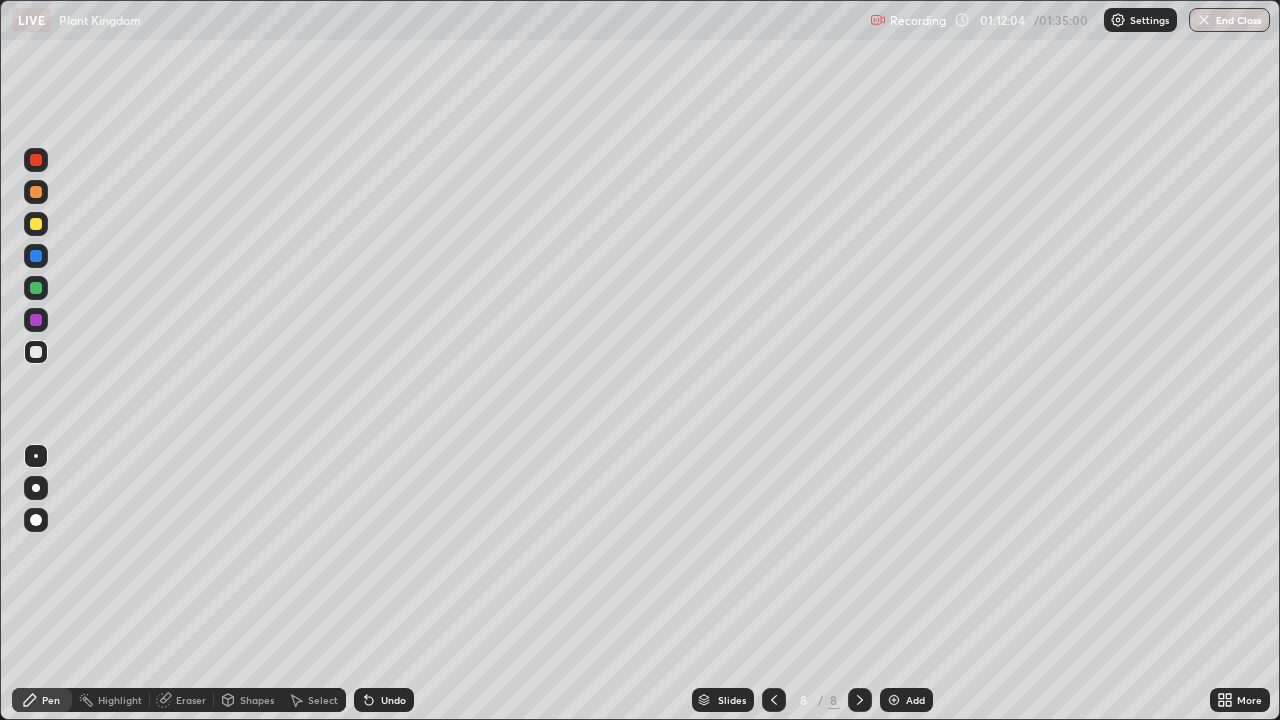 click on "Undo" at bounding box center [393, 700] 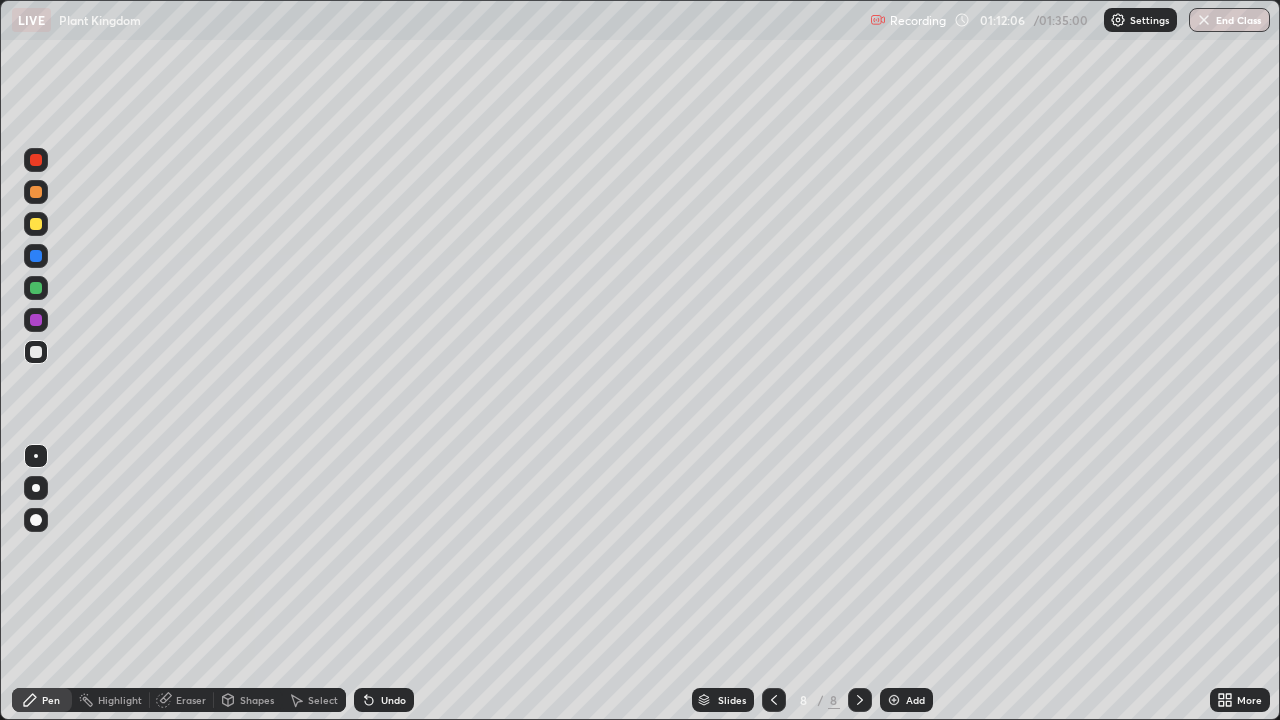 click 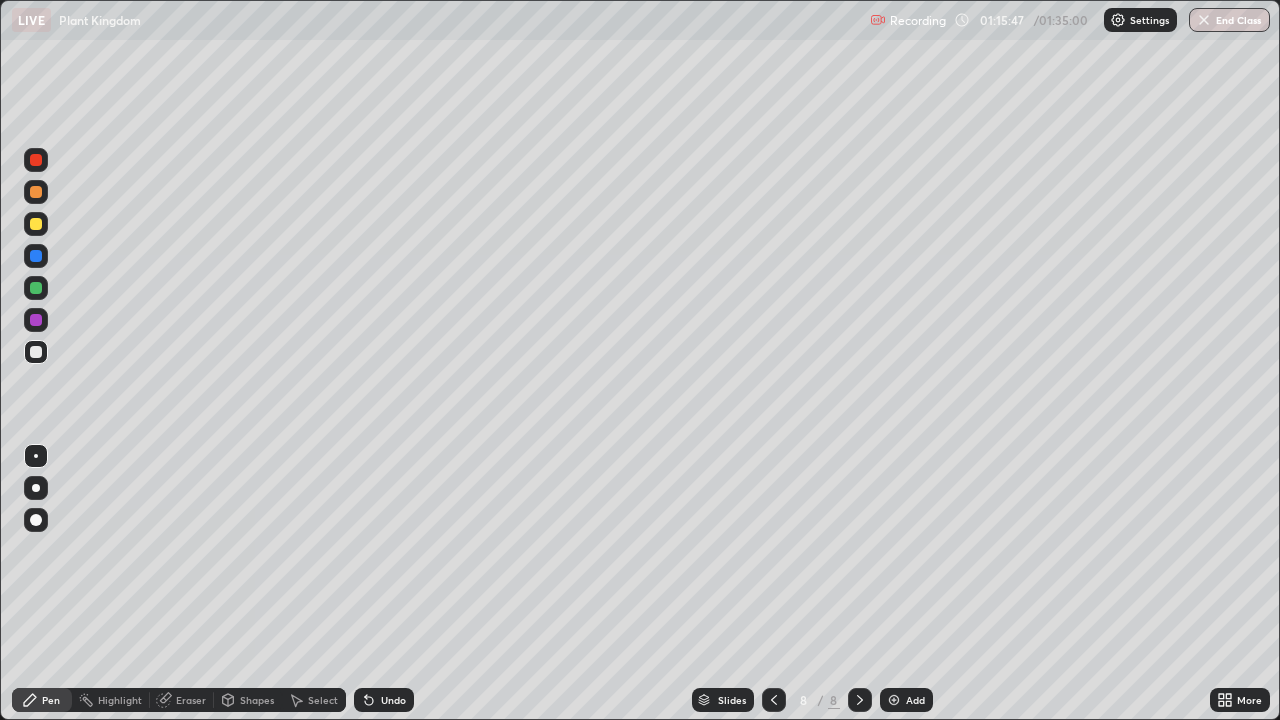 click on "Undo" at bounding box center (393, 700) 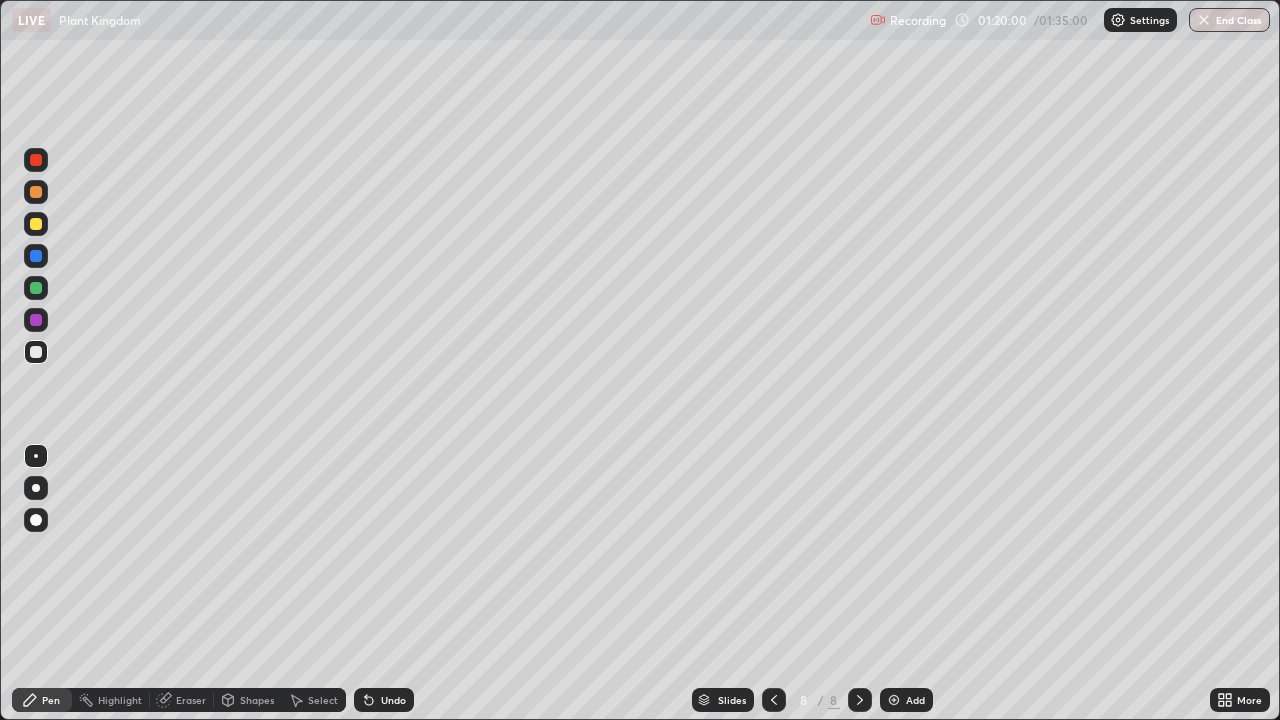 click on "Add" at bounding box center [906, 700] 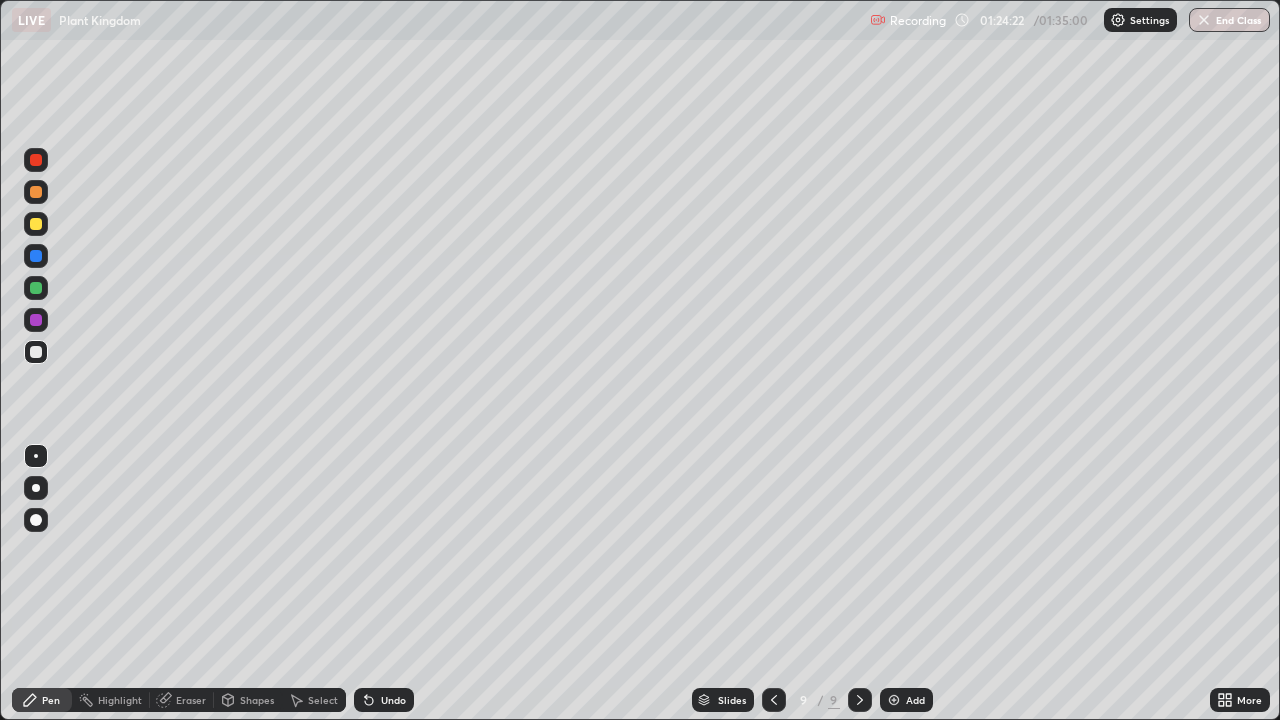 click 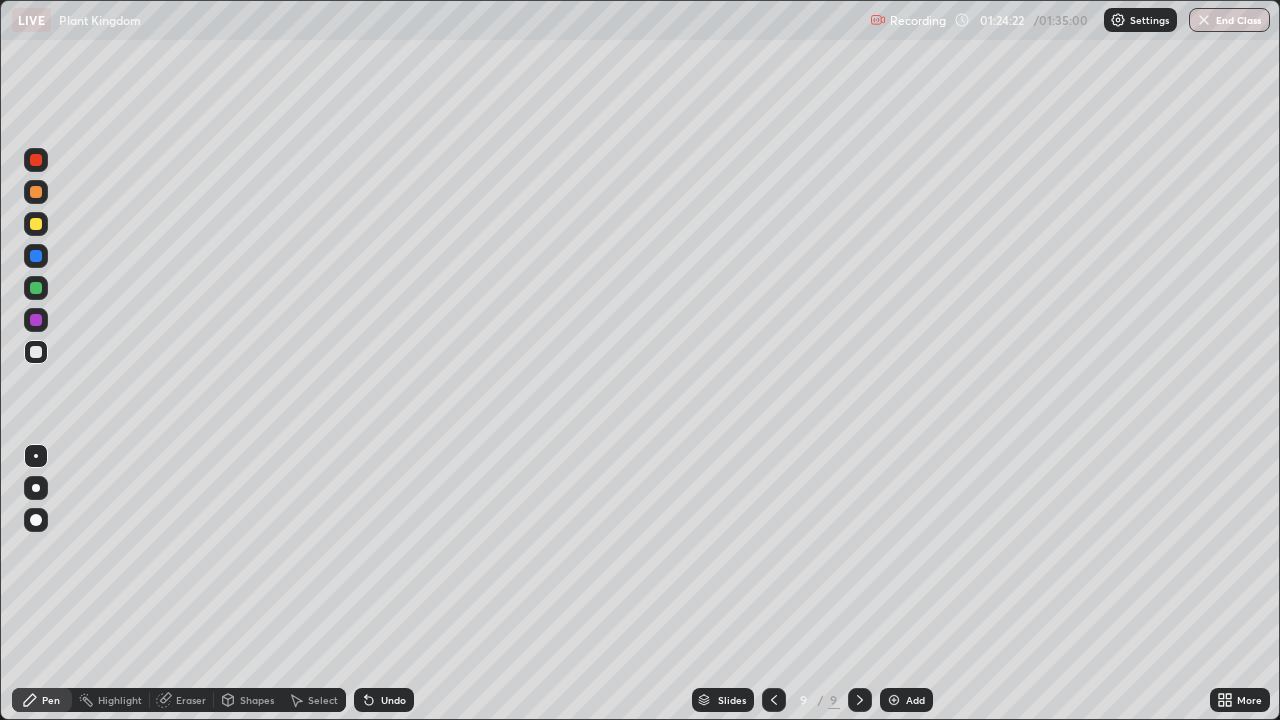click 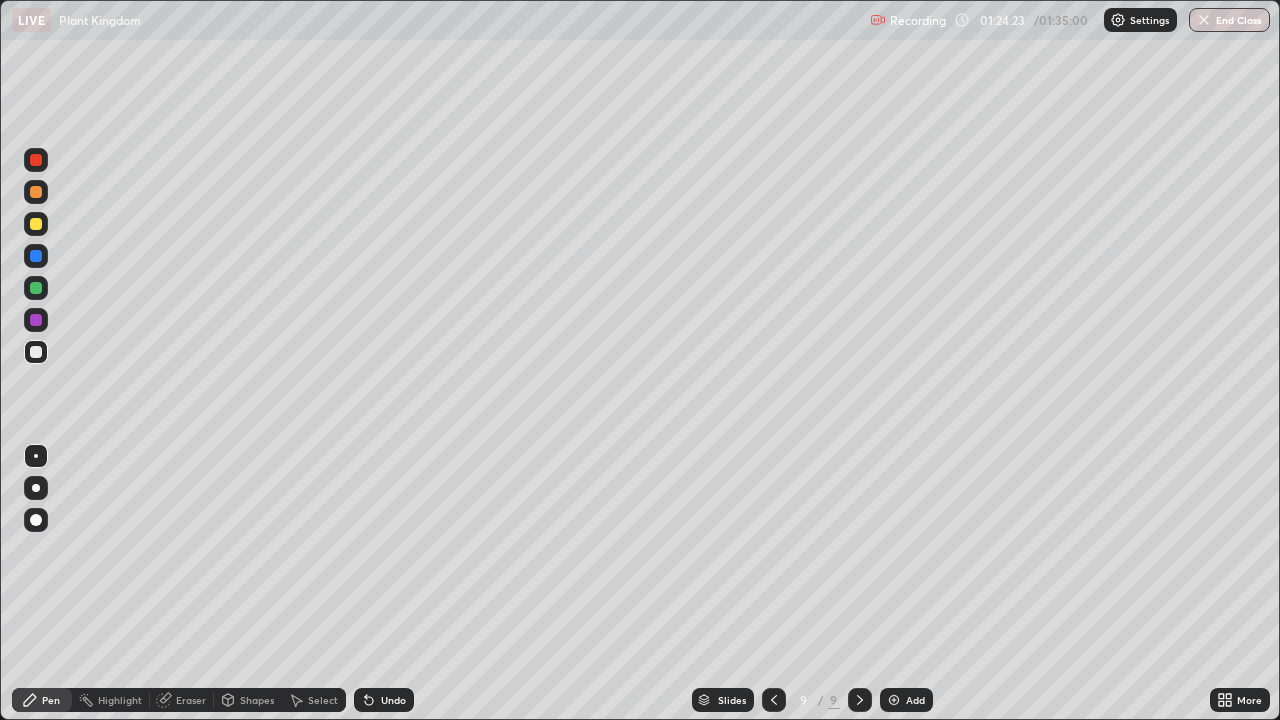 click 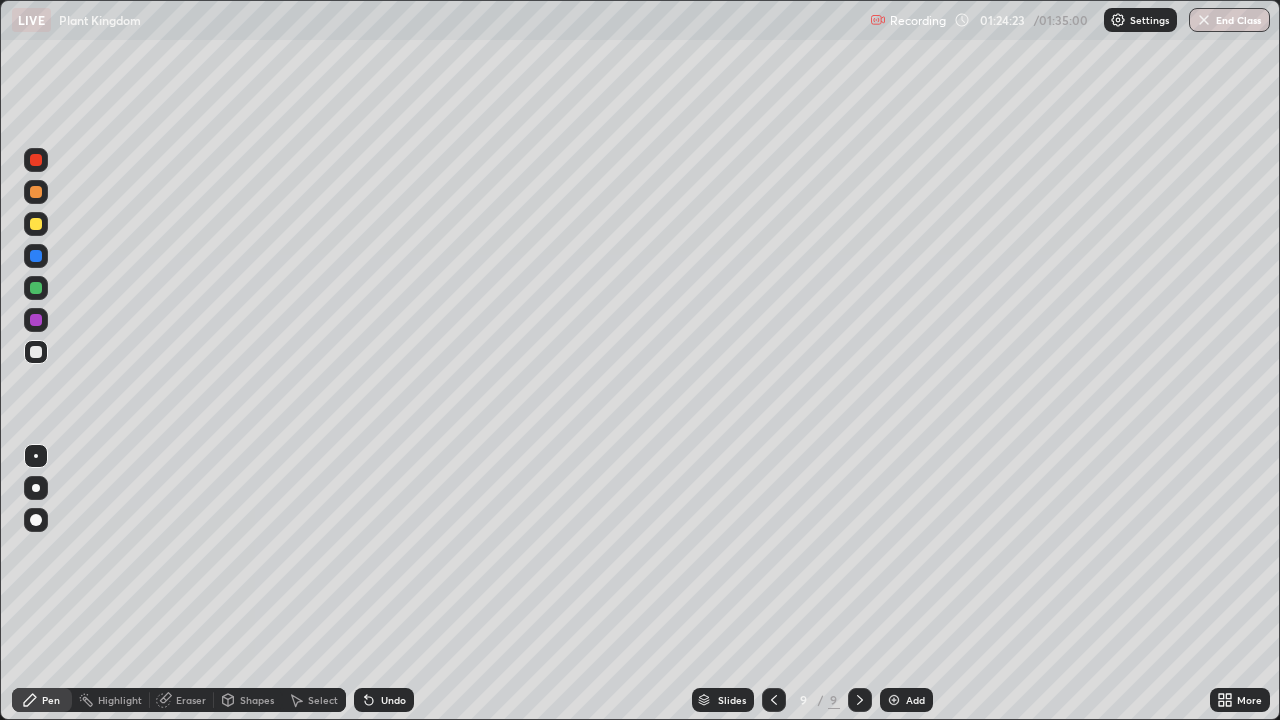 click 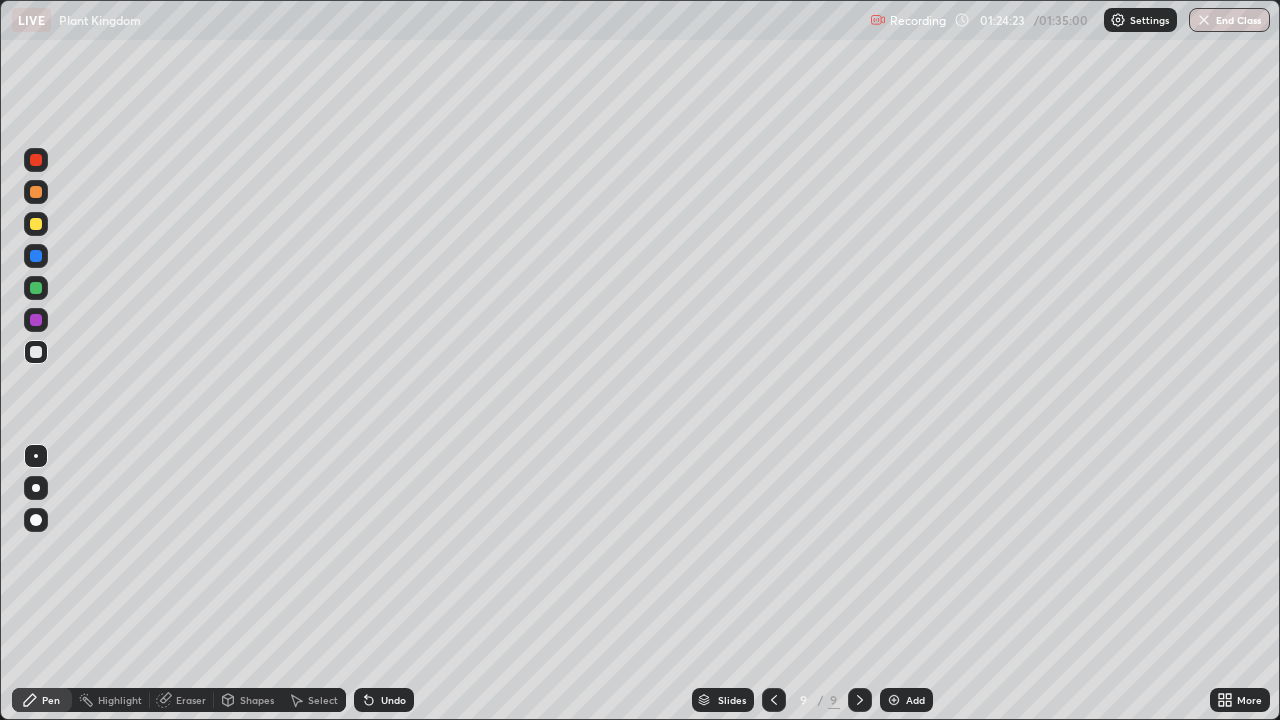 click 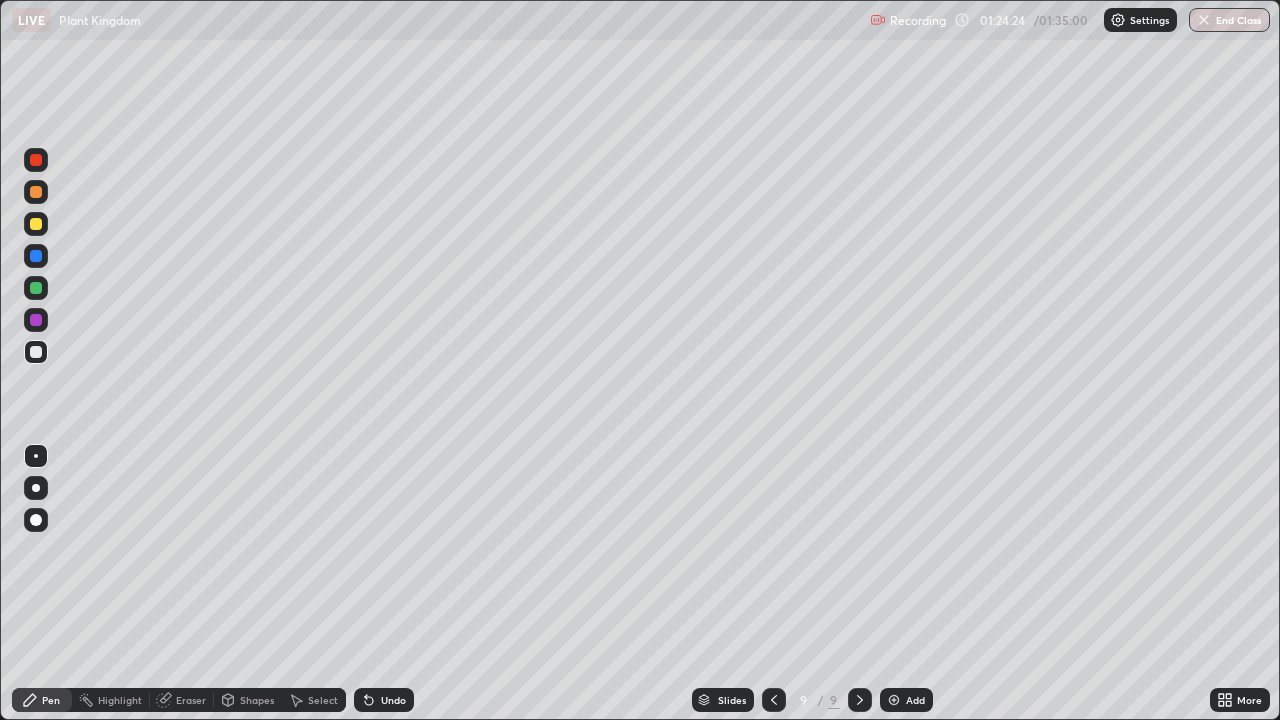 click on "Eraser" at bounding box center (191, 700) 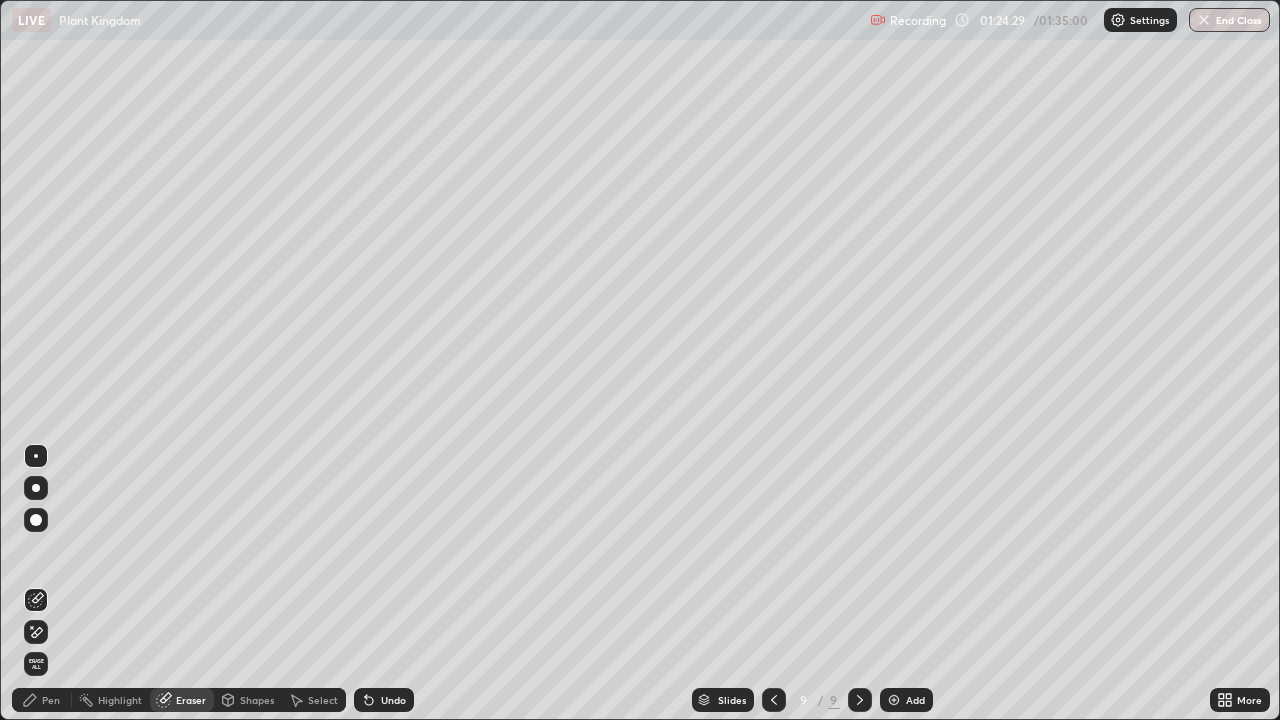 click on "Pen" at bounding box center [42, 700] 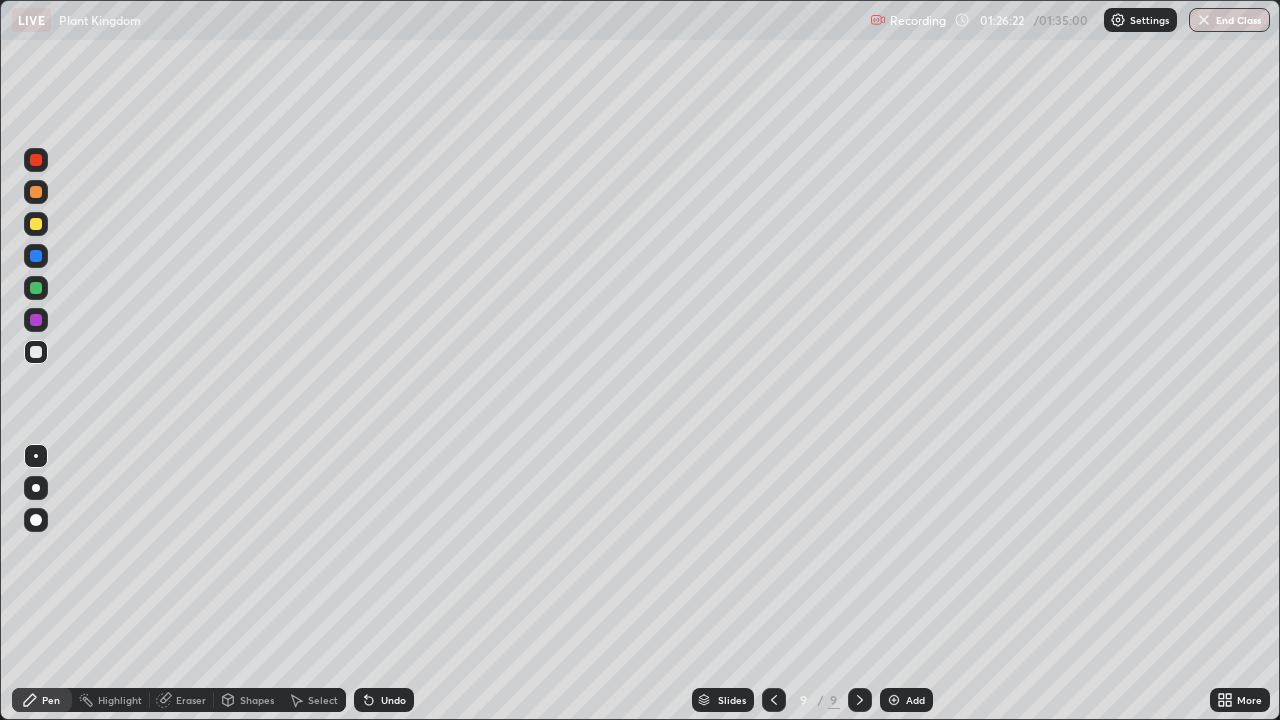 click on "Undo" at bounding box center [393, 700] 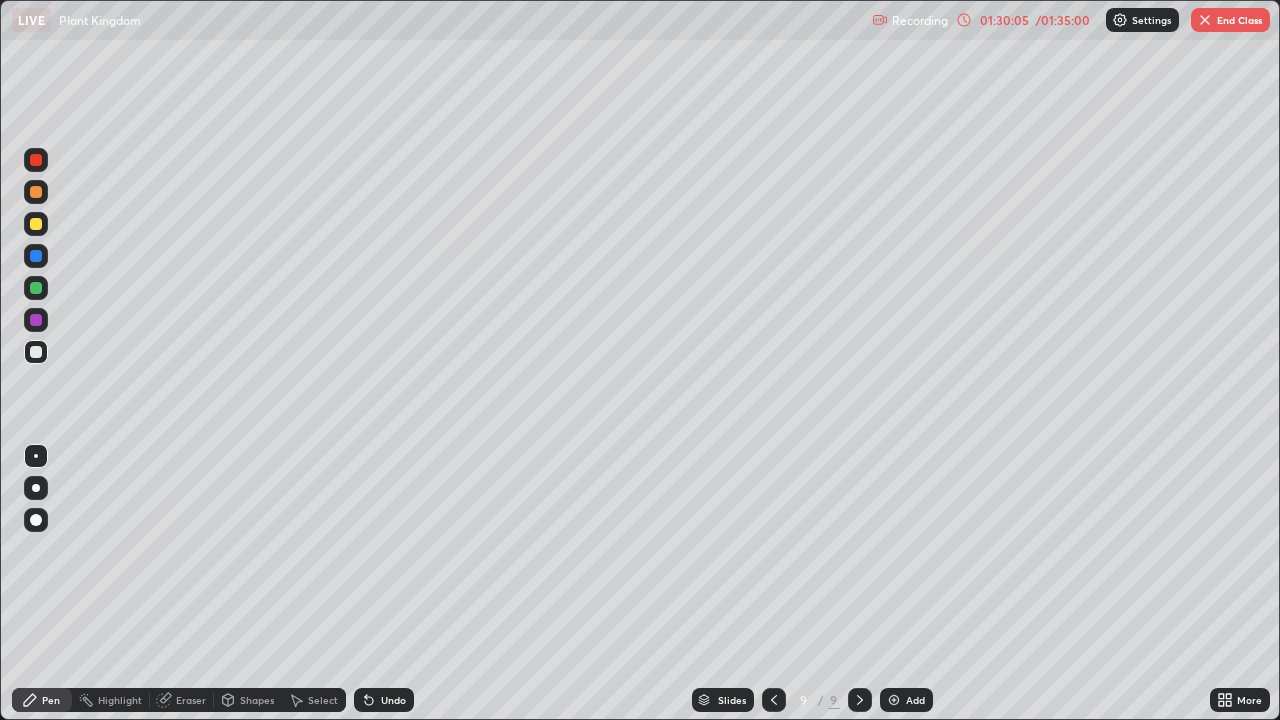 click on "Undo" at bounding box center (393, 700) 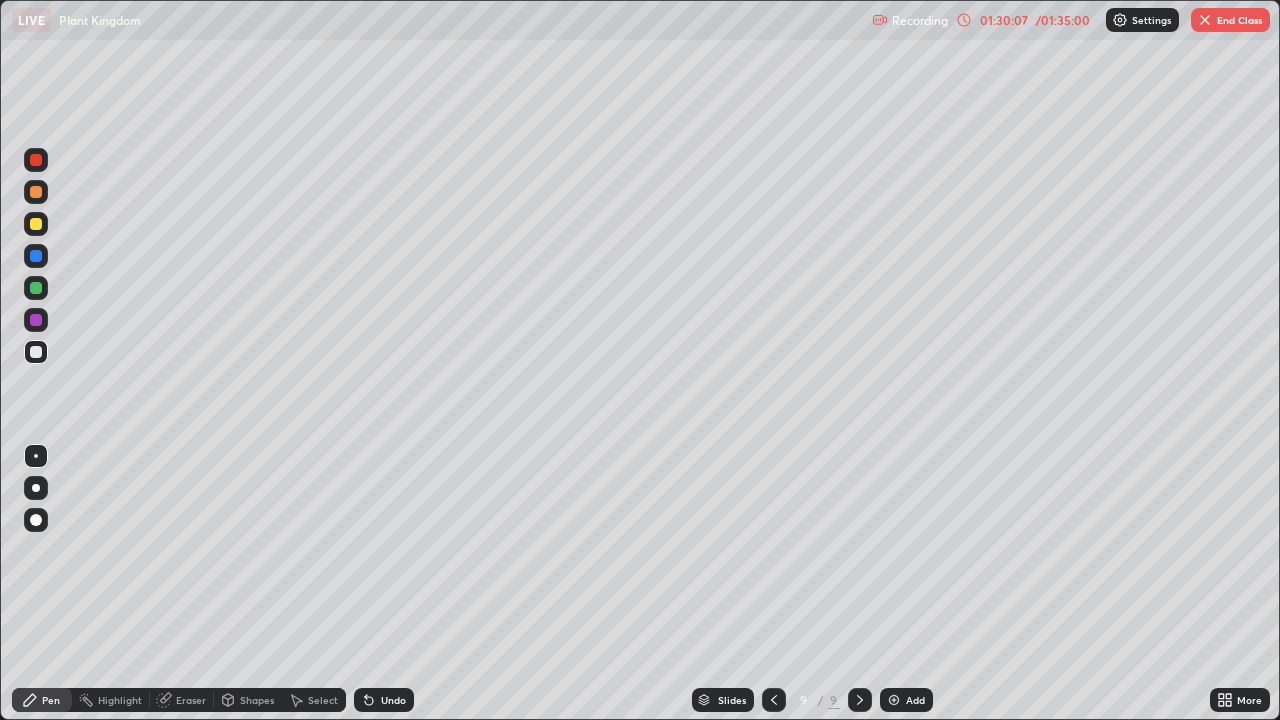 click on "Undo" at bounding box center (393, 700) 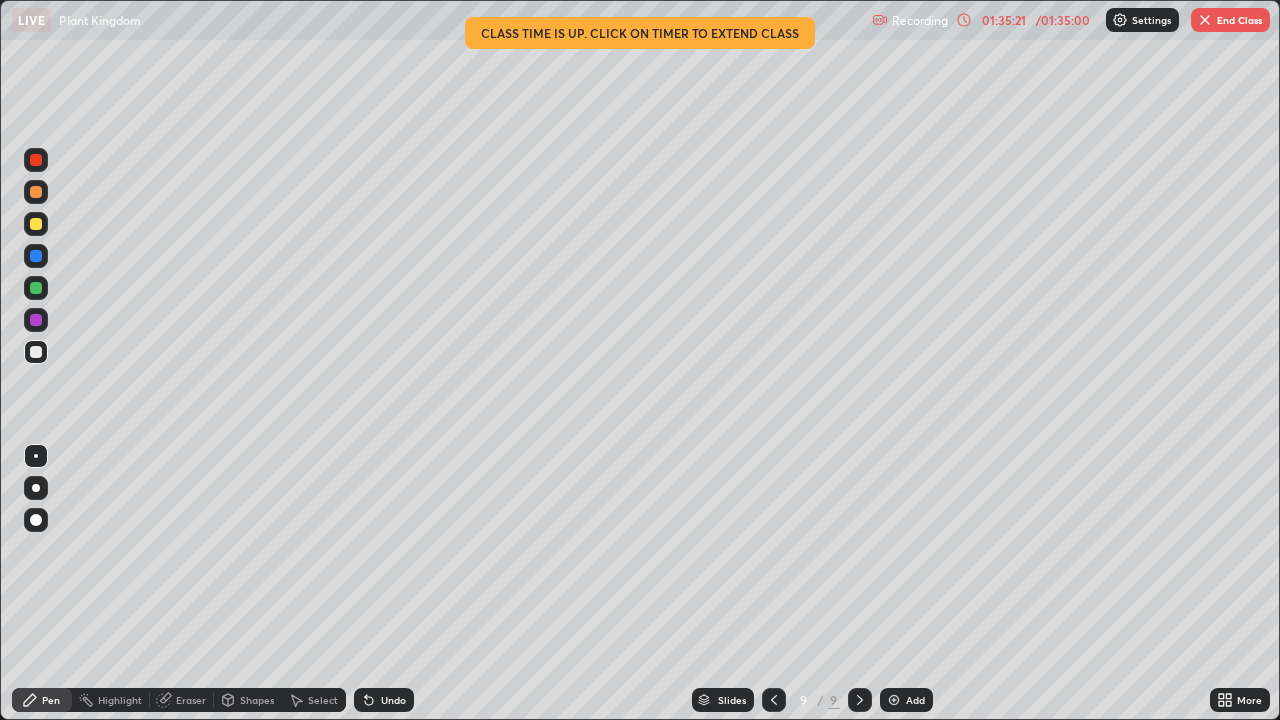 click on "End Class" at bounding box center [1230, 20] 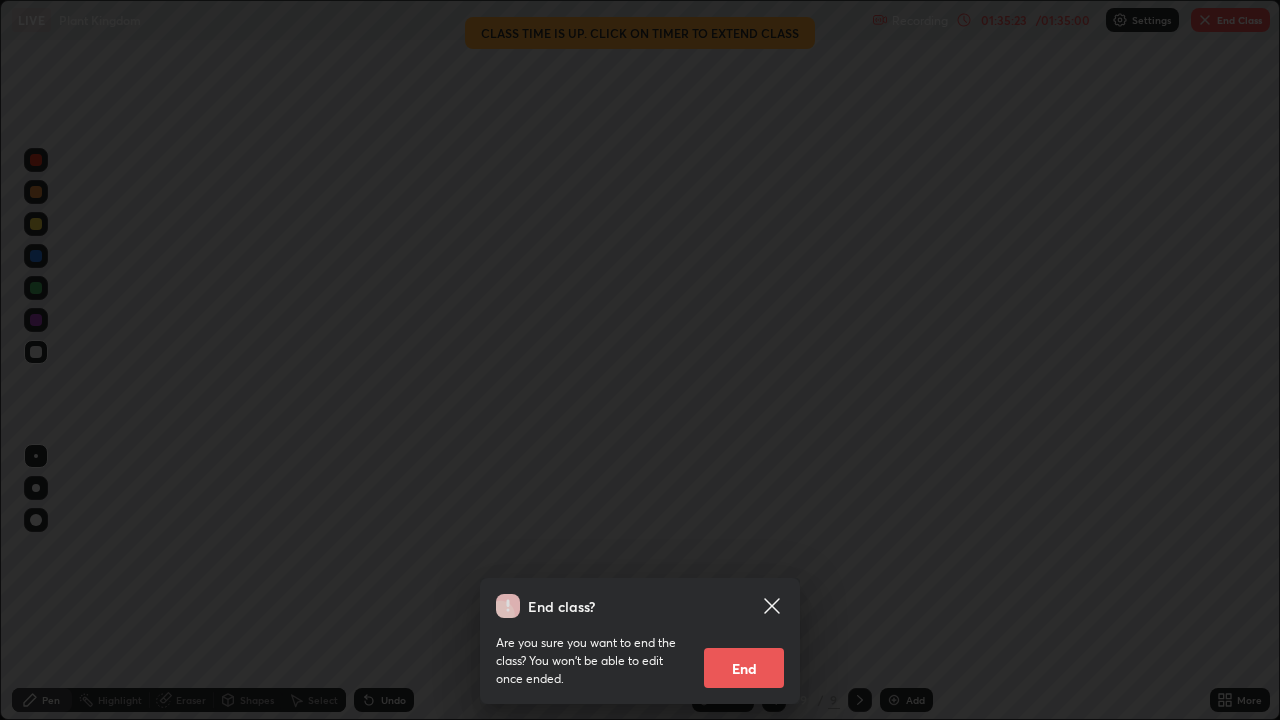click on "End" at bounding box center [744, 668] 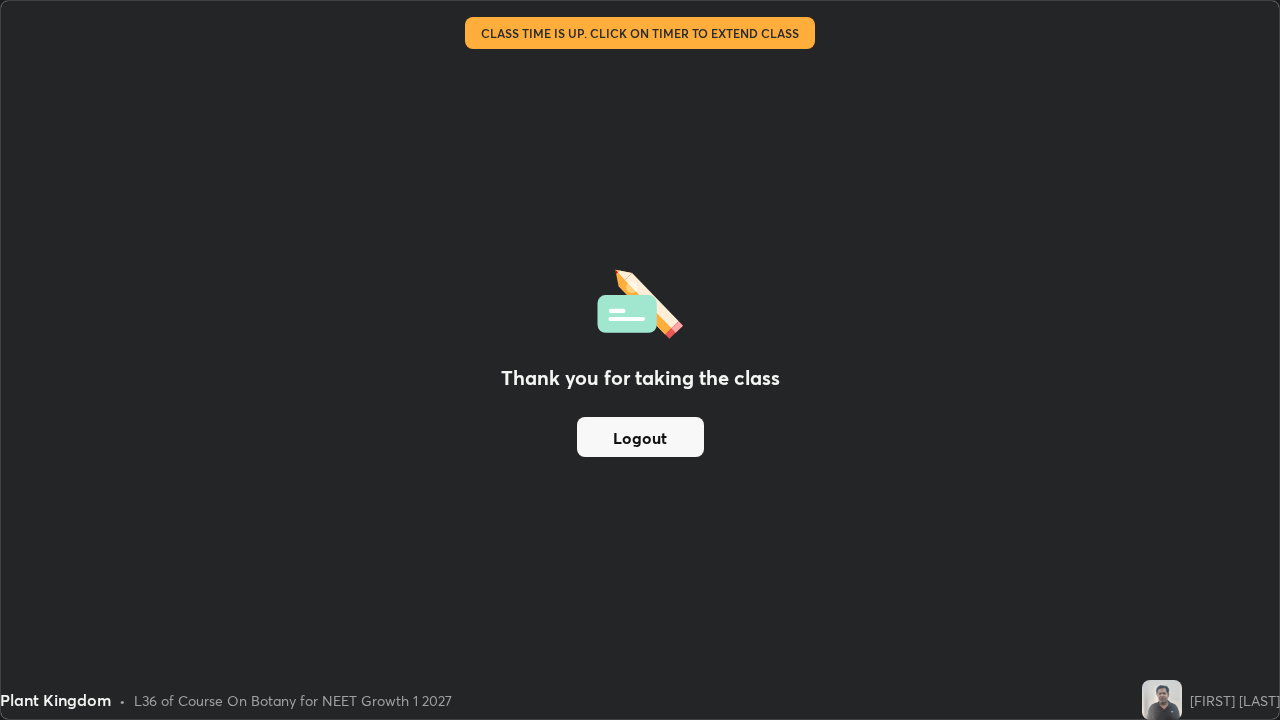 click on "Logout" at bounding box center (640, 437) 